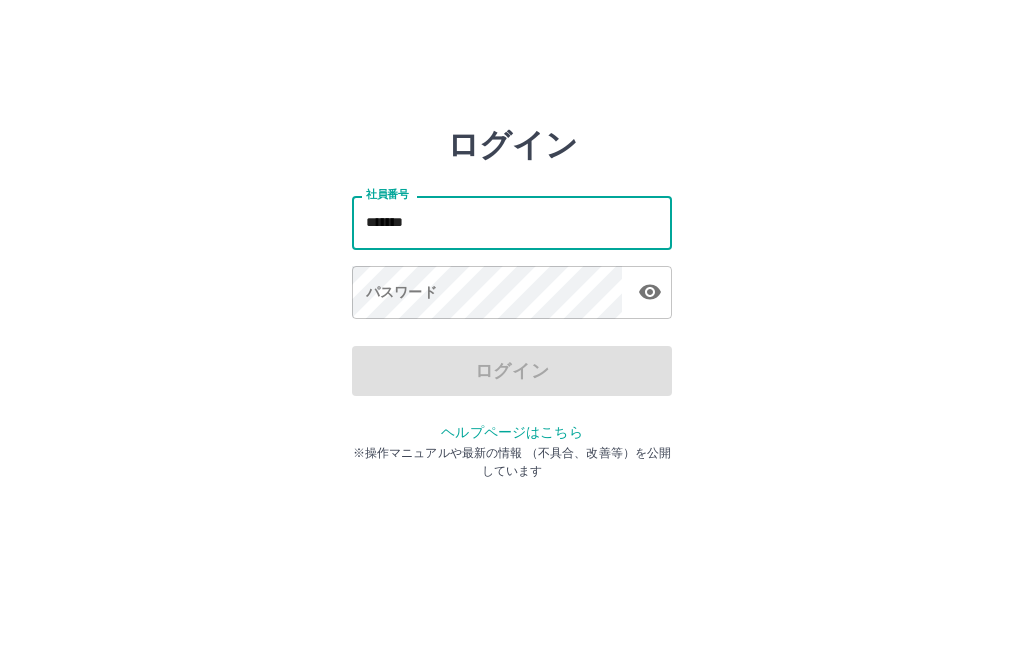 scroll, scrollTop: 94, scrollLeft: 0, axis: vertical 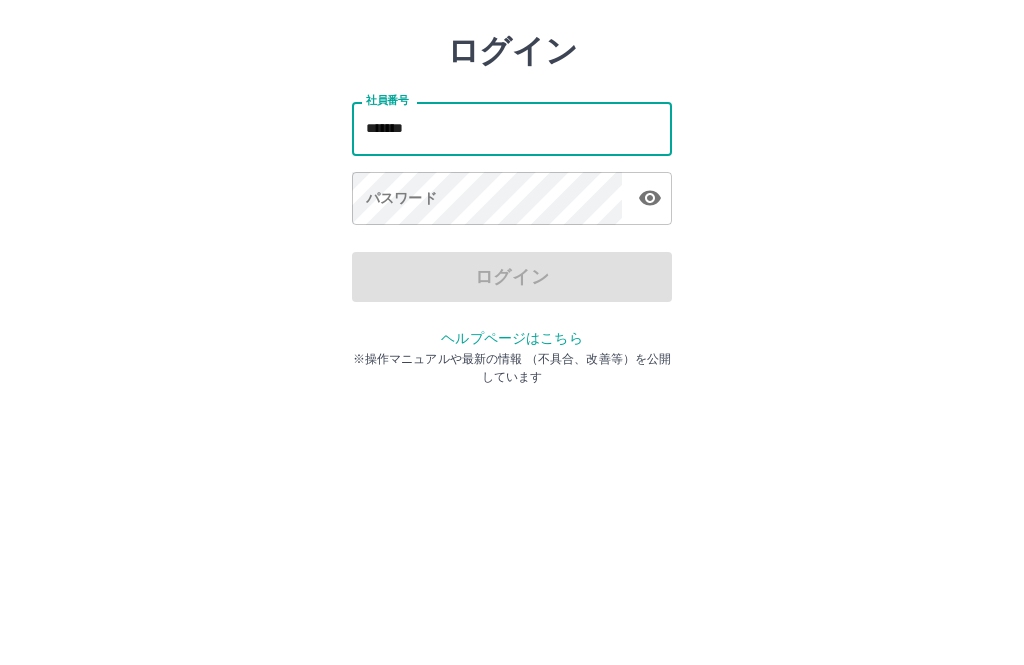 type on "*******" 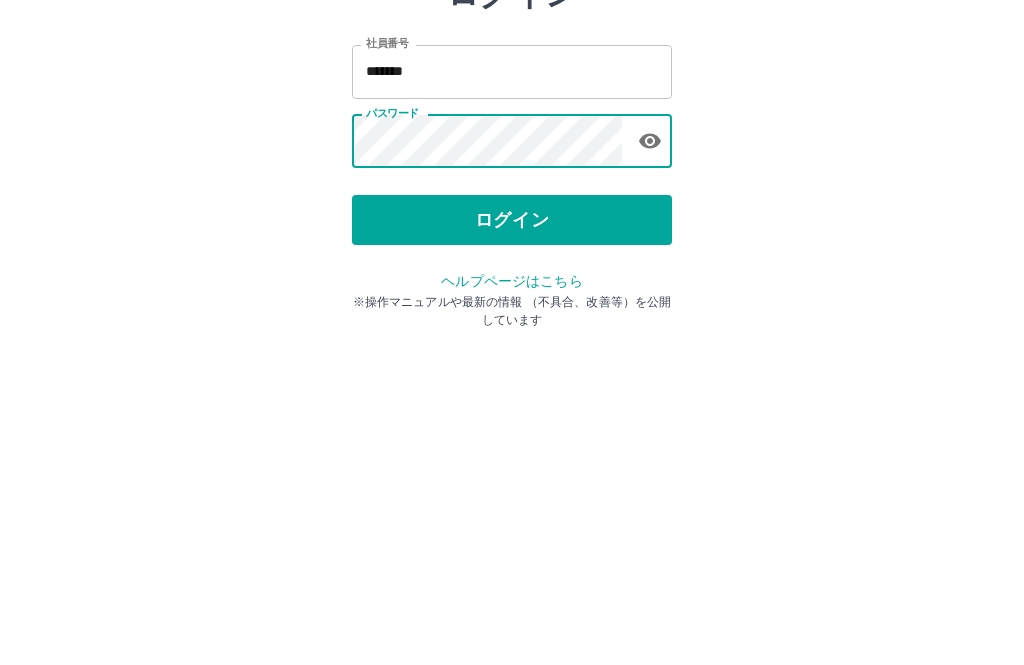 click on "ログイン" at bounding box center [512, 371] 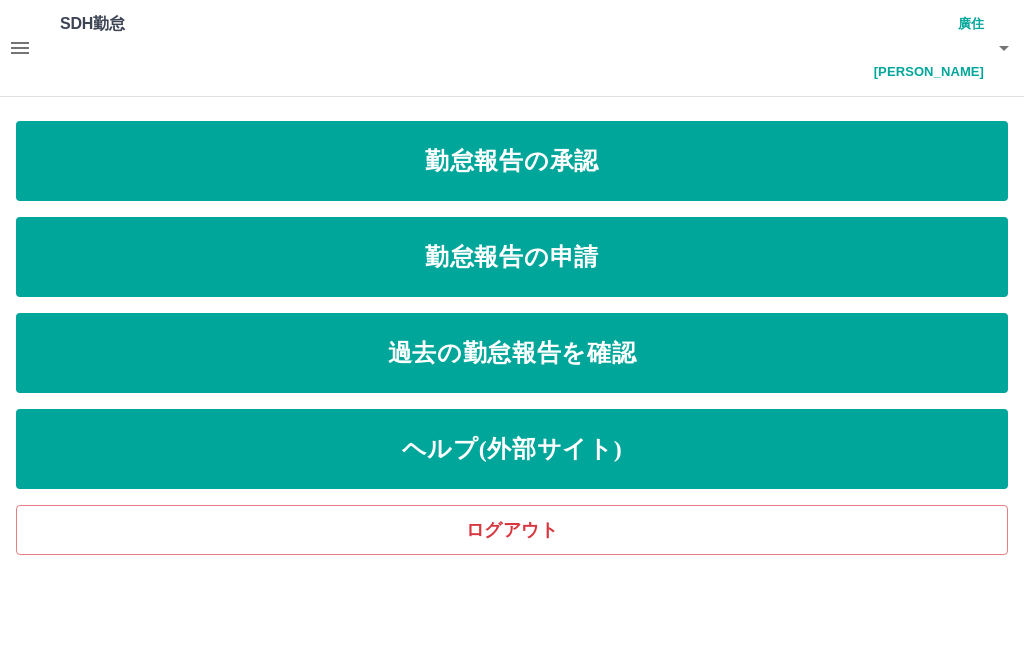 scroll, scrollTop: 0, scrollLeft: 0, axis: both 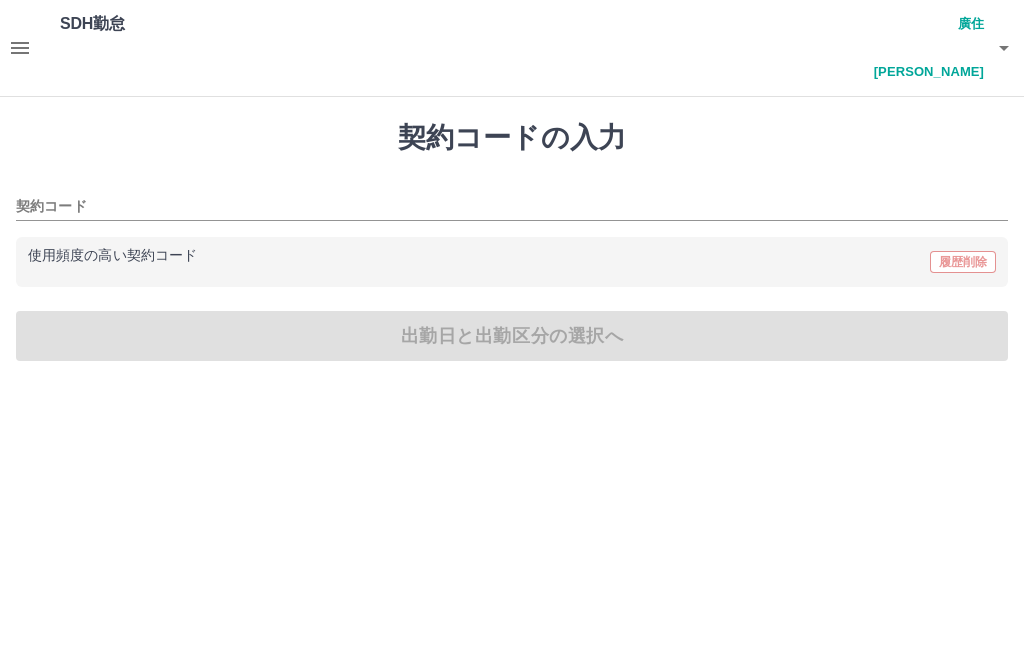 type on "********" 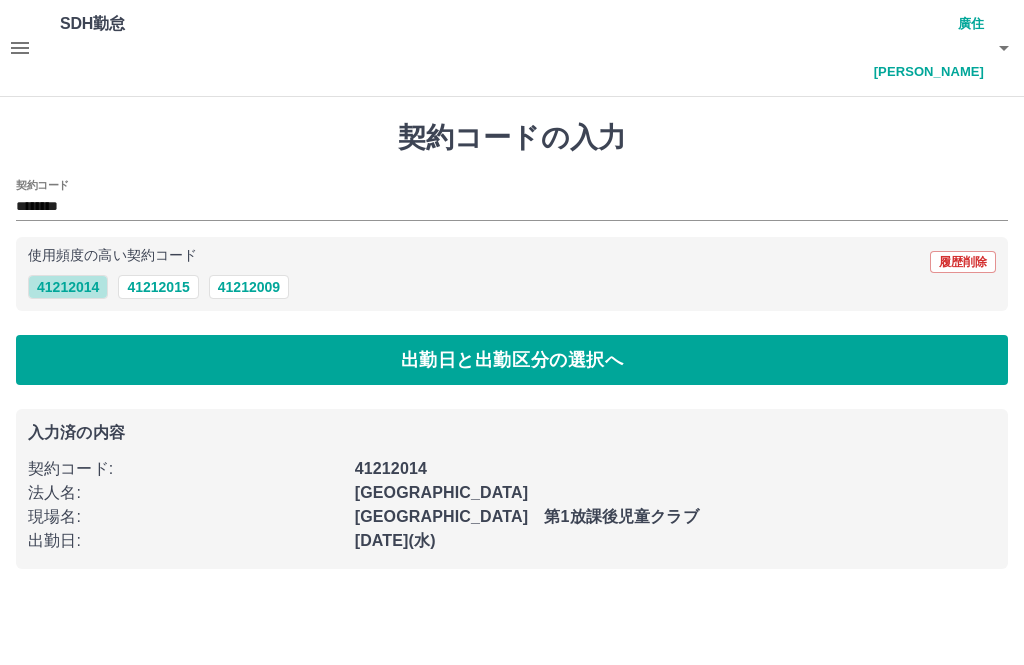 click on "41212014" at bounding box center [68, 287] 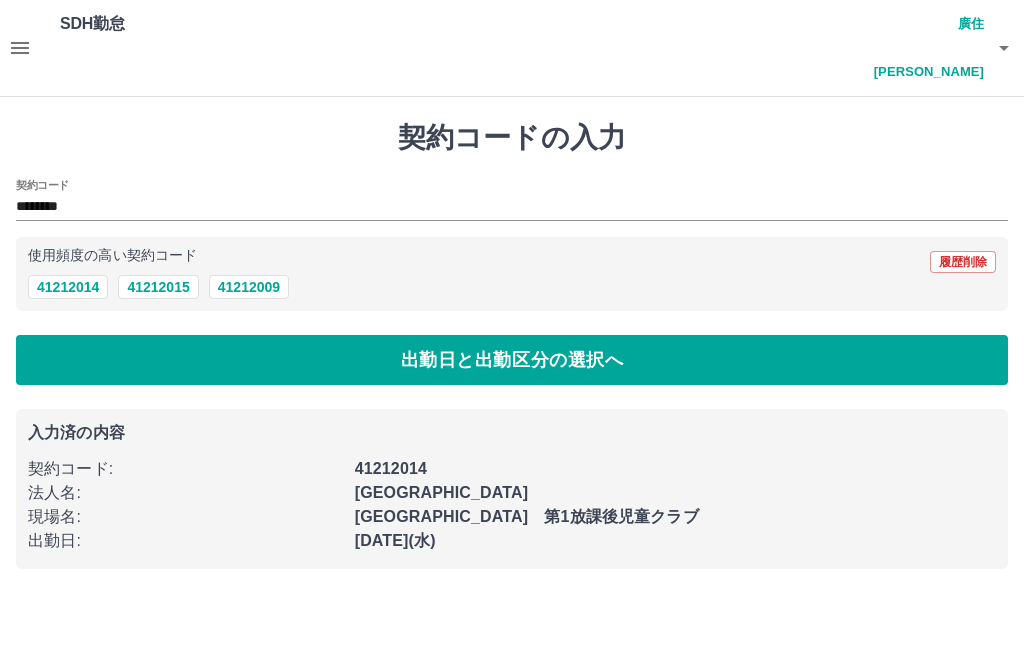 click on "出勤日と出勤区分の選択へ" at bounding box center [512, 360] 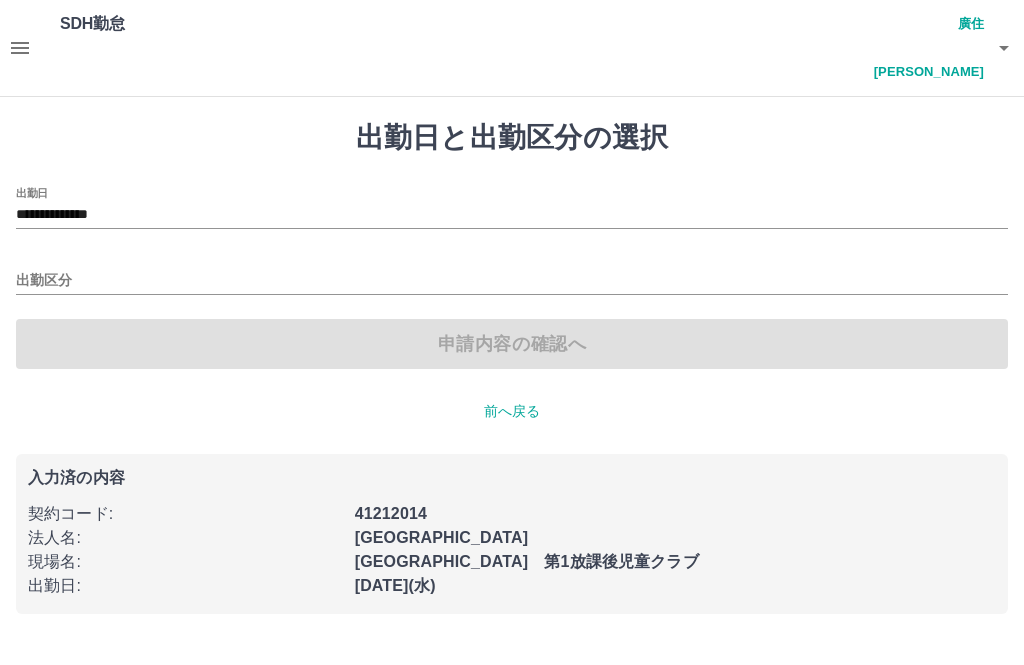 click on "**********" at bounding box center [512, 215] 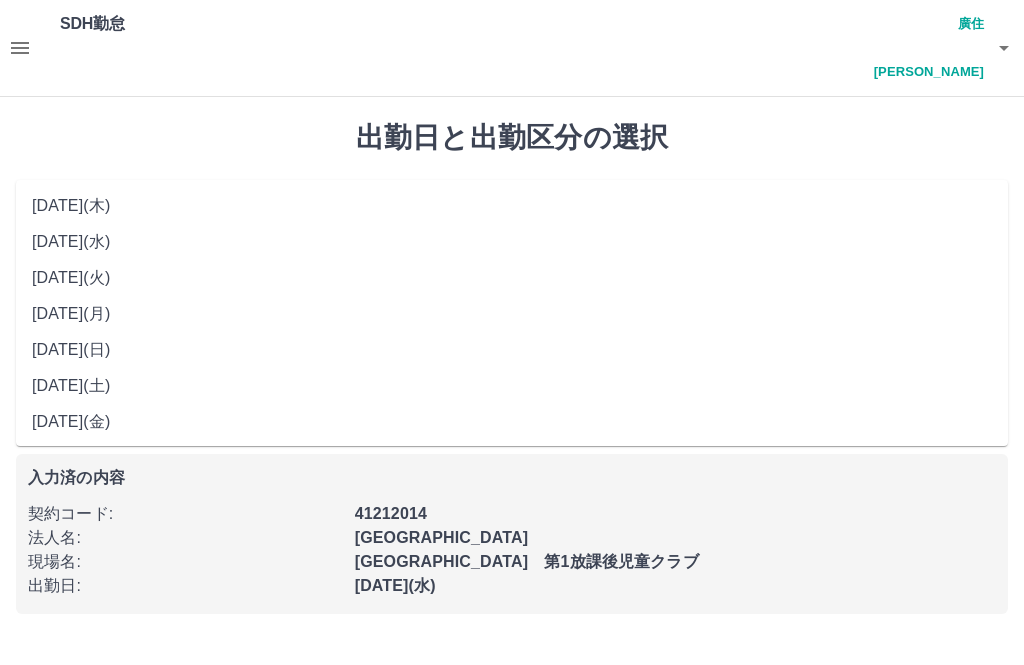 click on "2025年07月07日(月)" at bounding box center [512, 314] 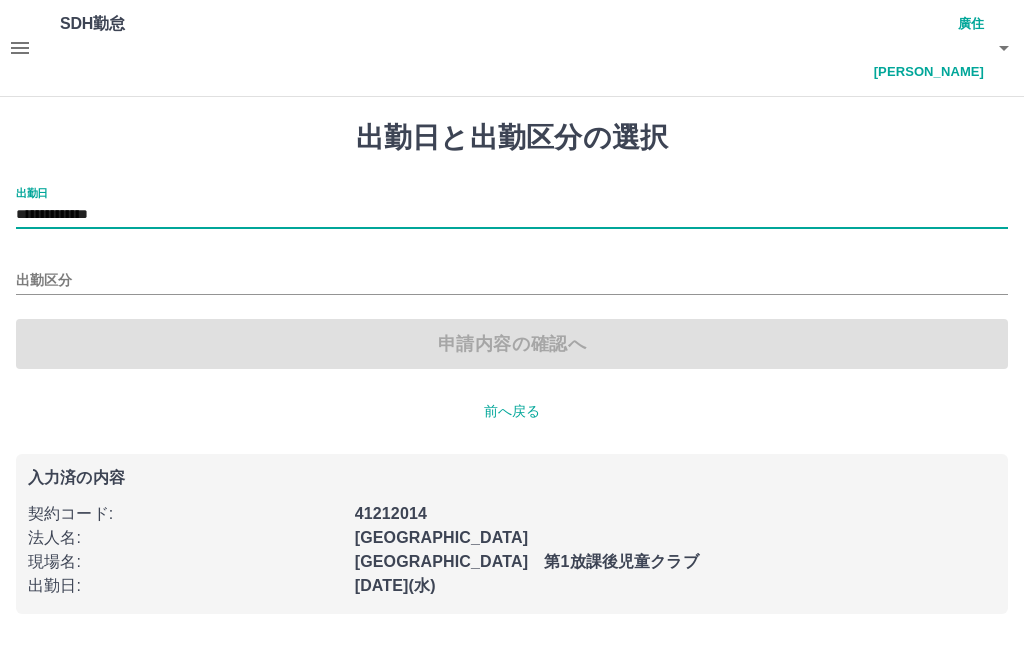 type on "**********" 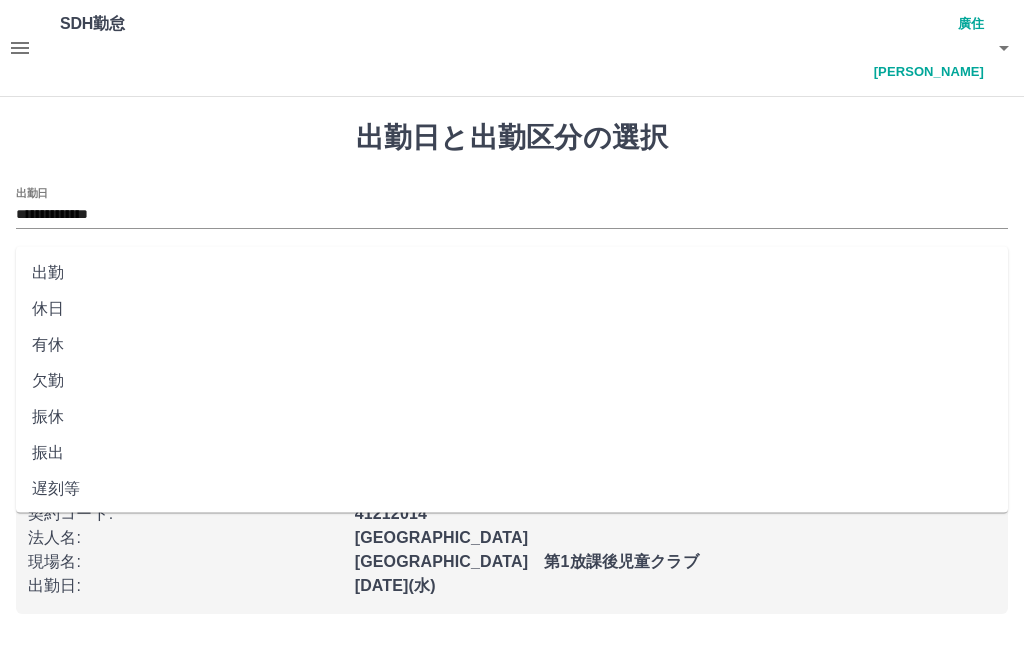 click on "有休" at bounding box center (512, 345) 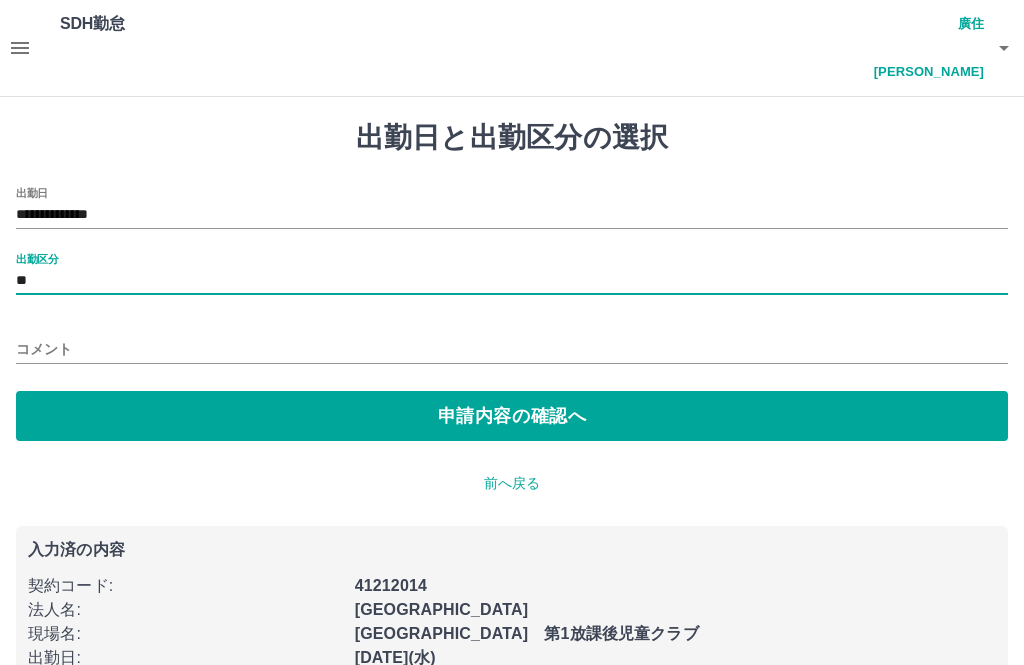 type on "**" 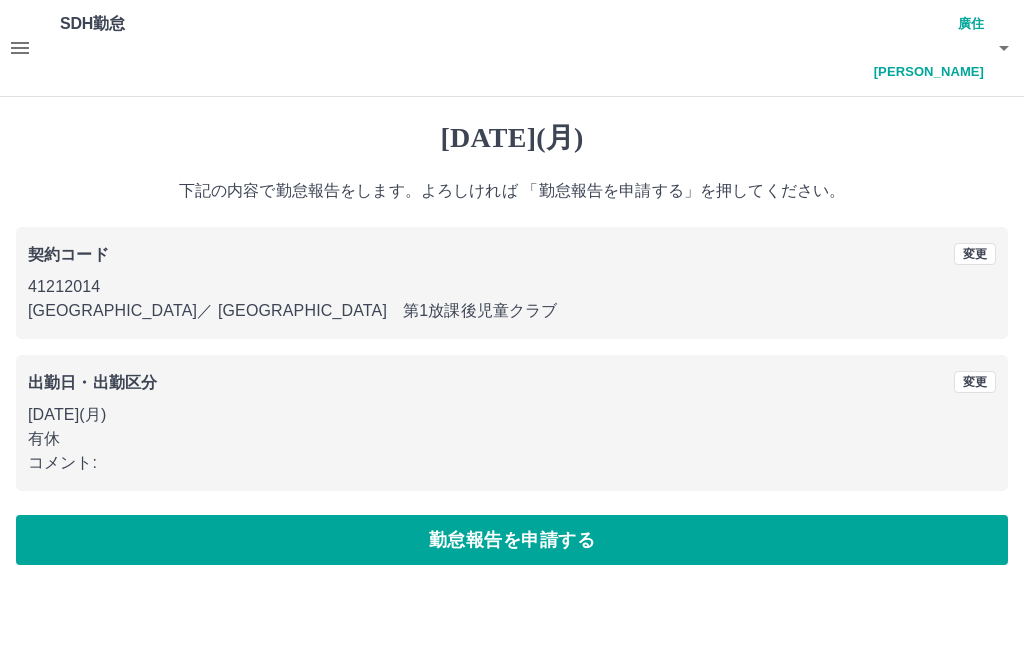 click on "勤怠報告を申請する" at bounding box center (512, 540) 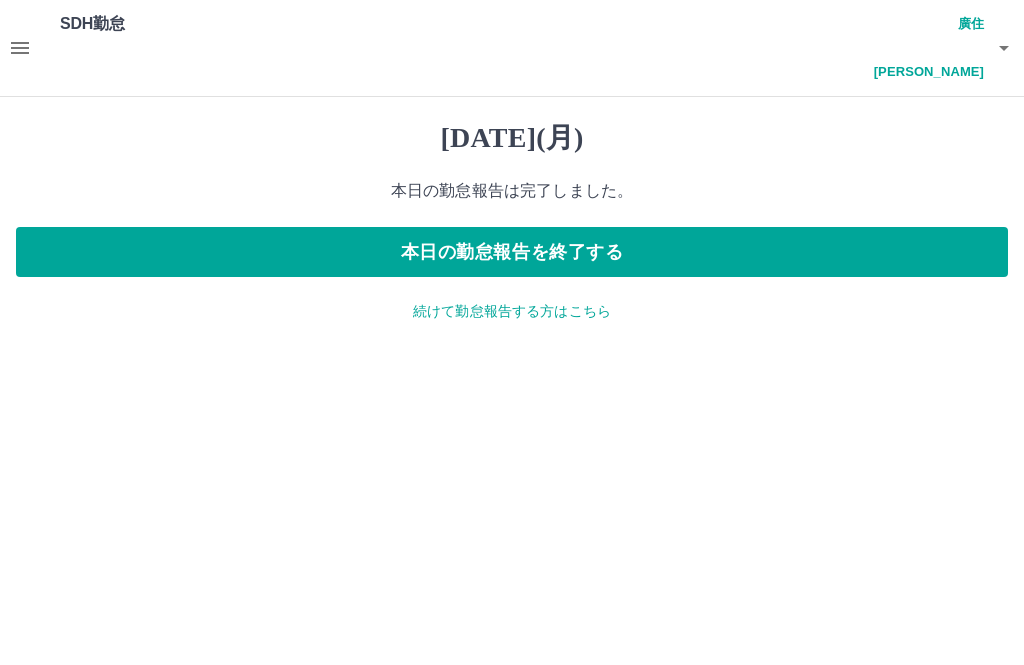click on "続けて勤怠報告する方はこちら" at bounding box center [512, 311] 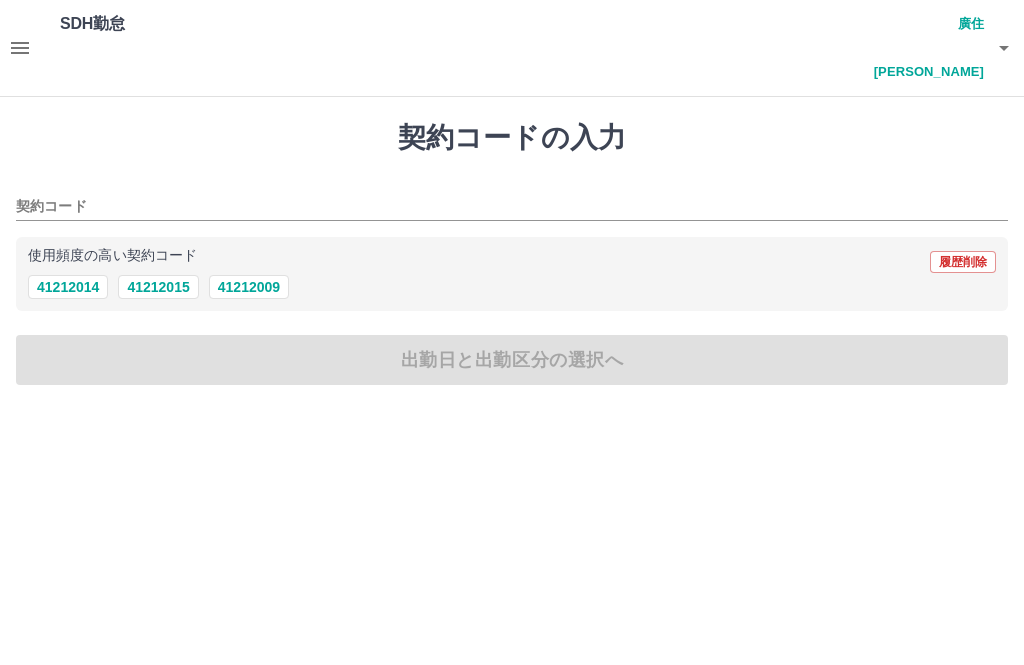 click on "41212014" at bounding box center [68, 287] 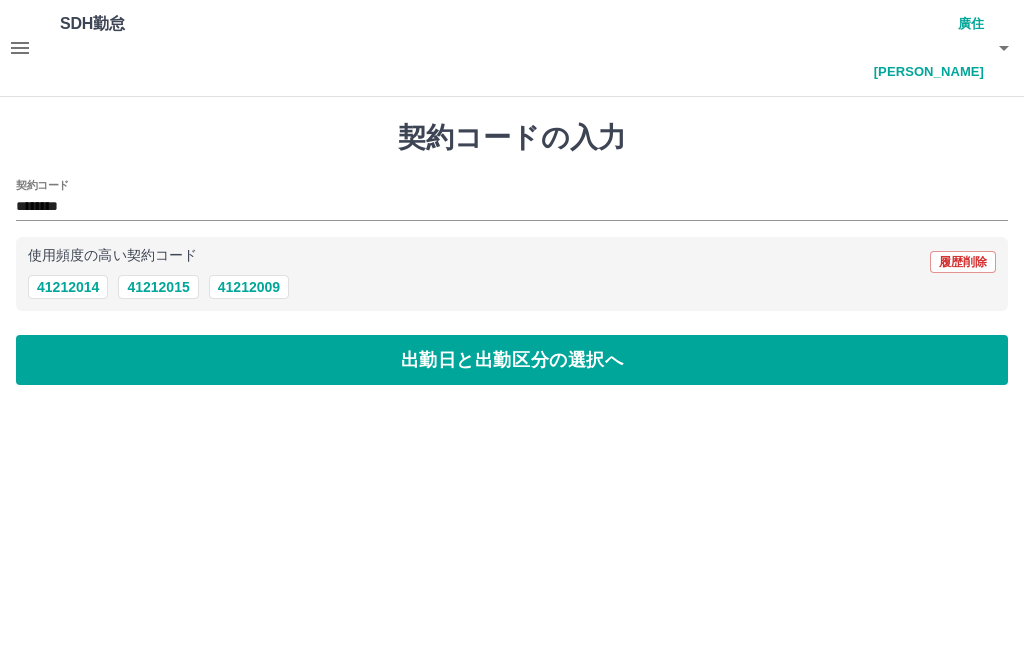 type on "********" 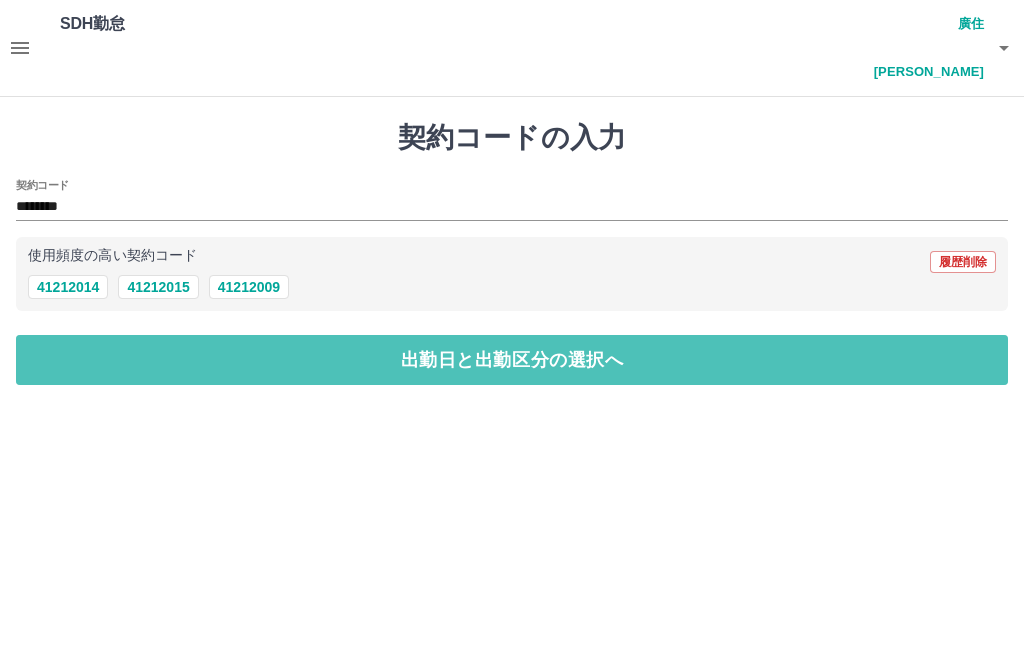 click on "出勤日と出勤区分の選択へ" at bounding box center (512, 360) 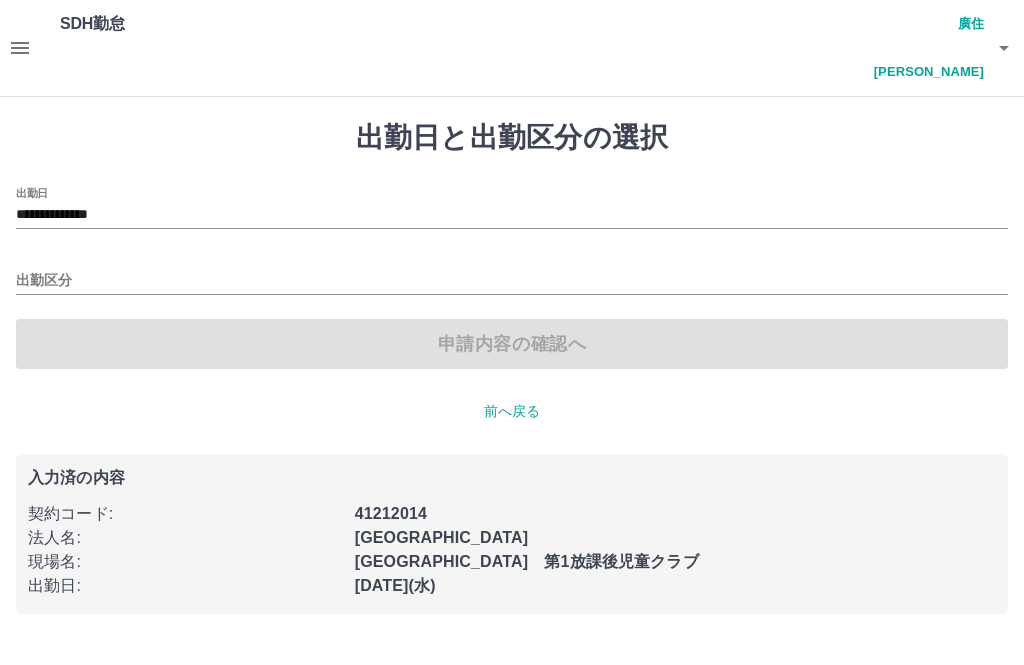 click on "**********" at bounding box center [512, 215] 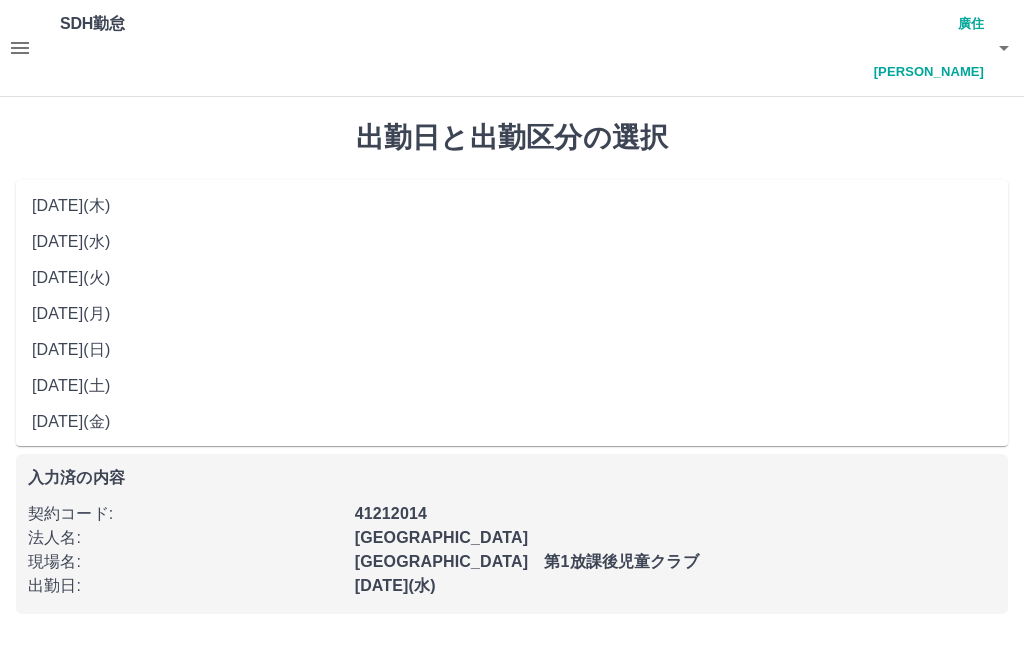 click on "2025年07月08日(火)" at bounding box center (512, 278) 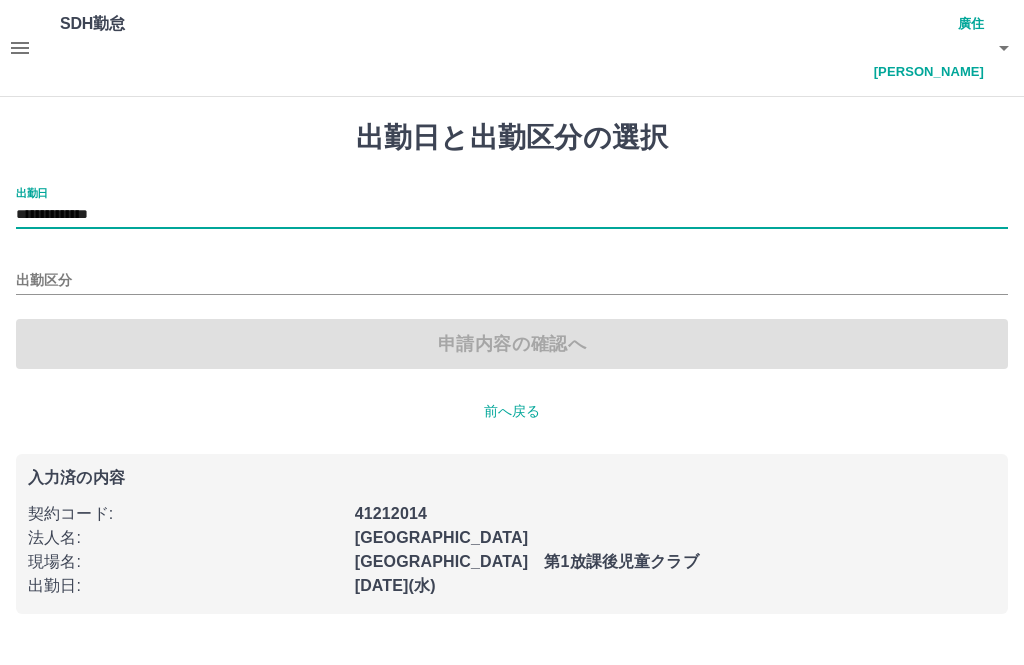 type on "**********" 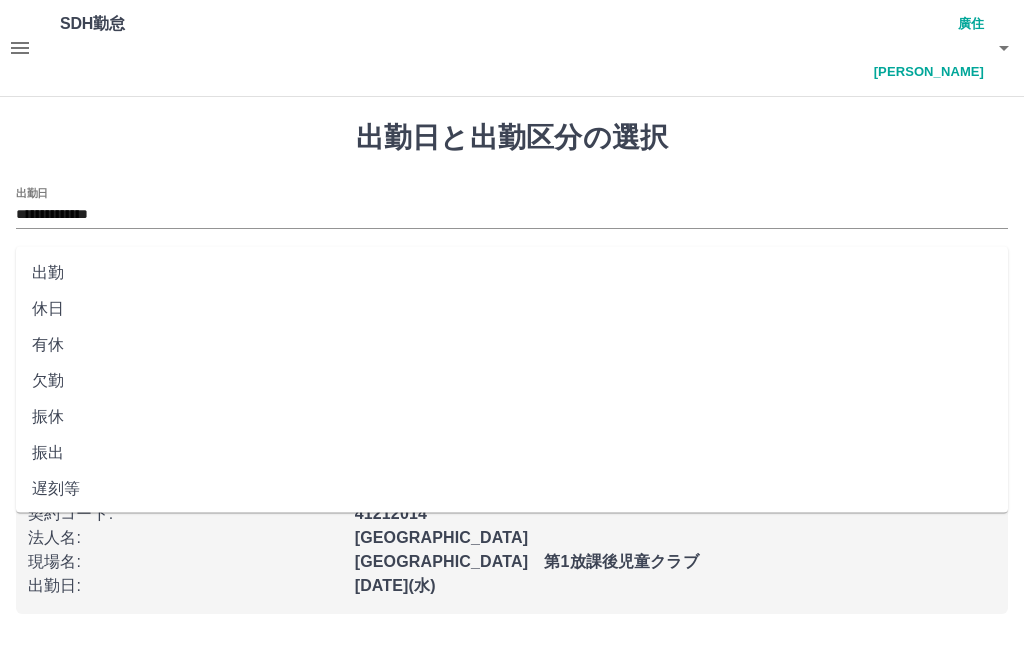 click on "出勤" at bounding box center [512, 273] 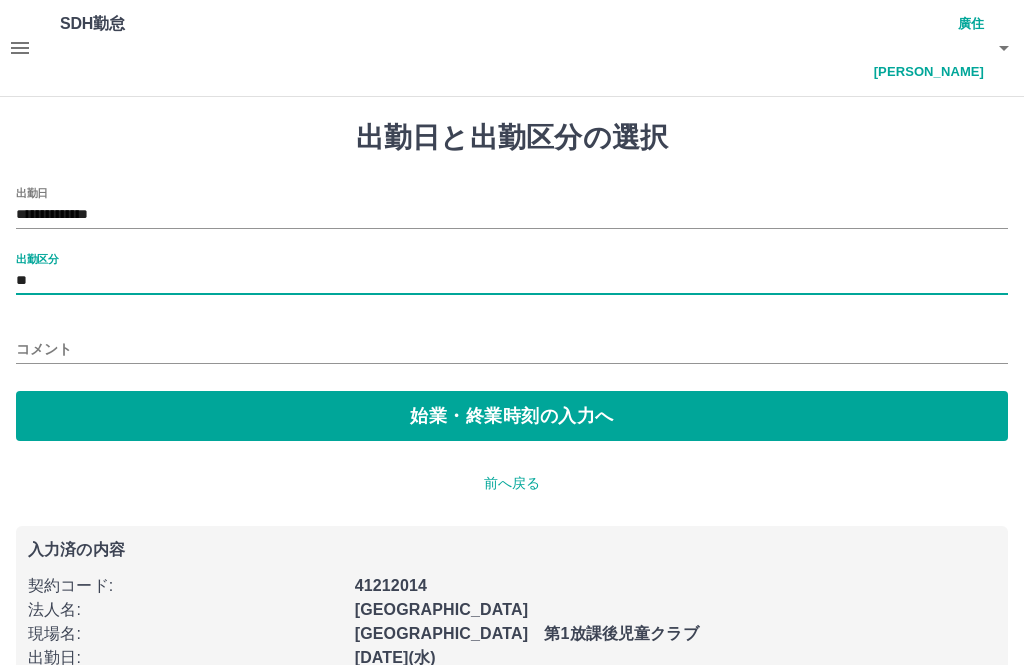 click on "始業・終業時刻の入力へ" at bounding box center [512, 416] 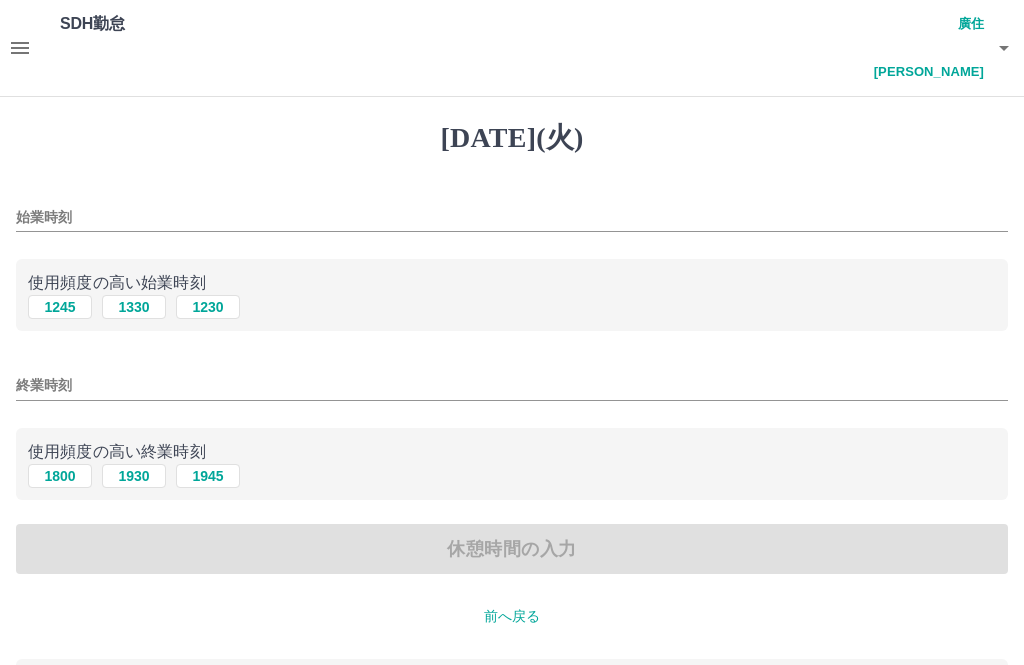 click on "1330" at bounding box center (134, 307) 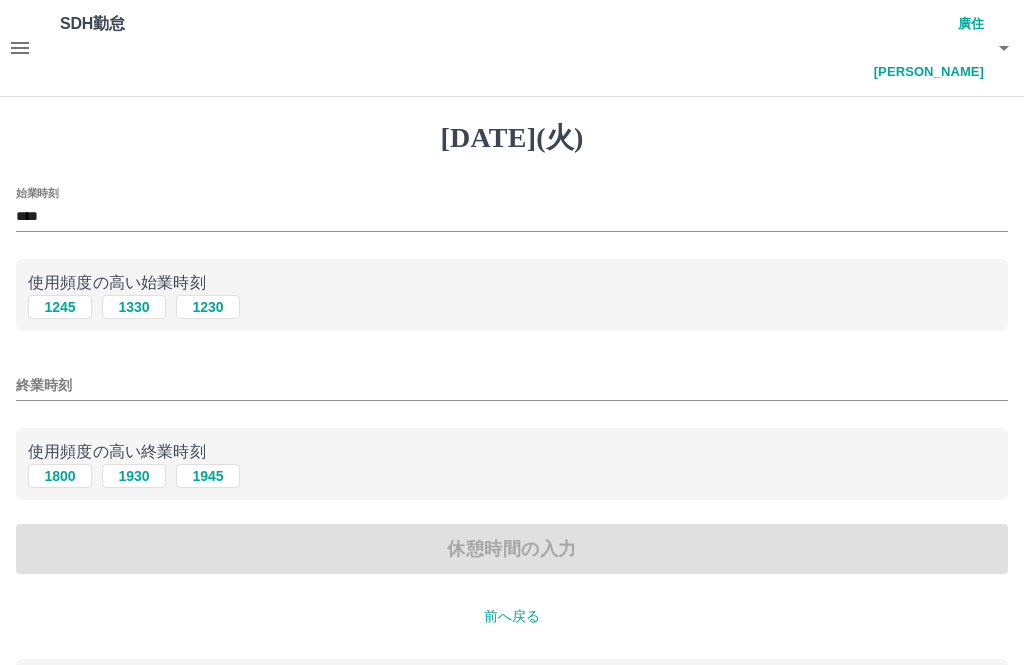 click on "終業時刻" at bounding box center [512, 385] 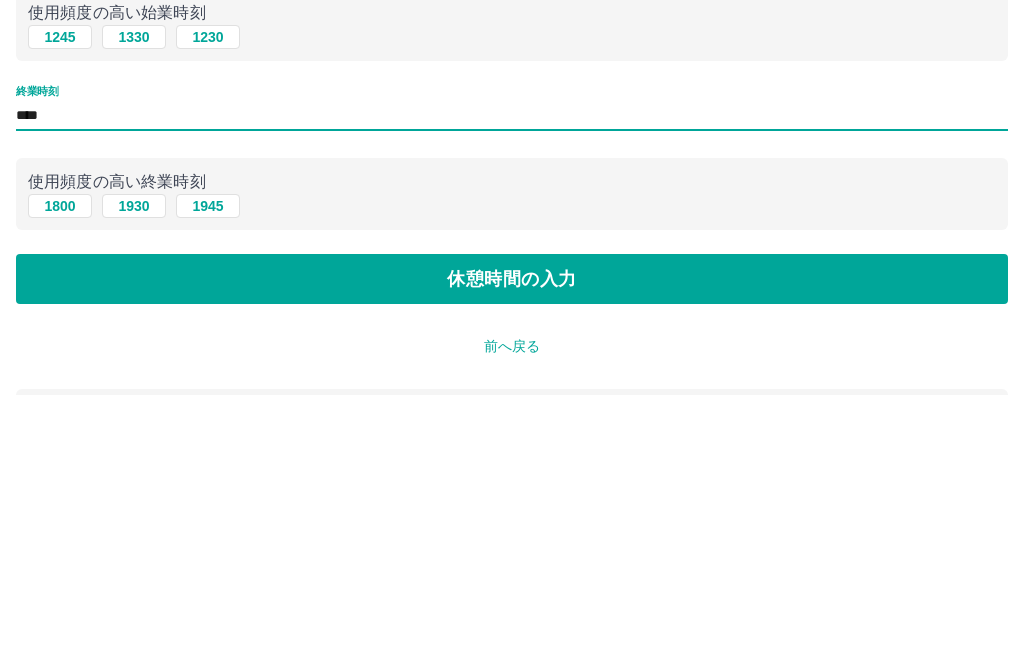 type on "****" 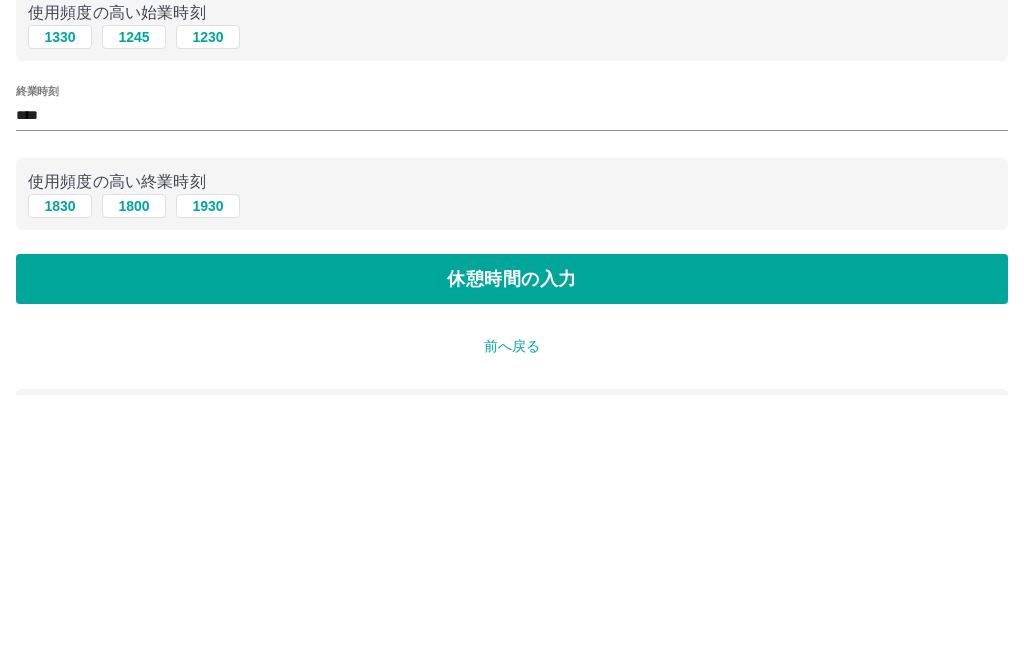 scroll, scrollTop: 156, scrollLeft: 0, axis: vertical 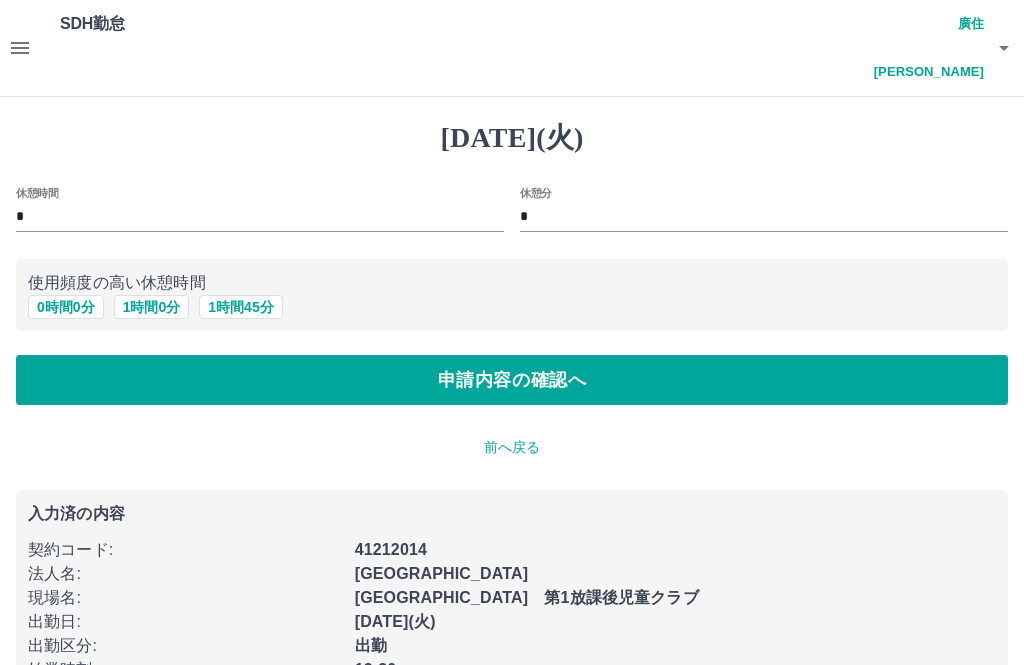 click on "申請内容の確認へ" at bounding box center (512, 380) 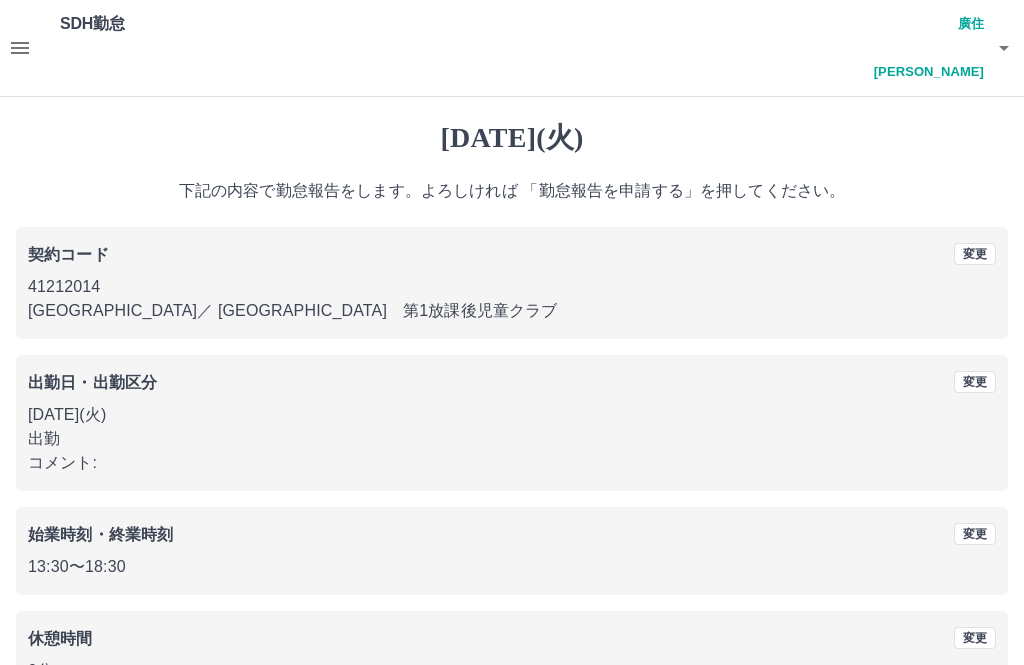 scroll, scrollTop: 19, scrollLeft: 0, axis: vertical 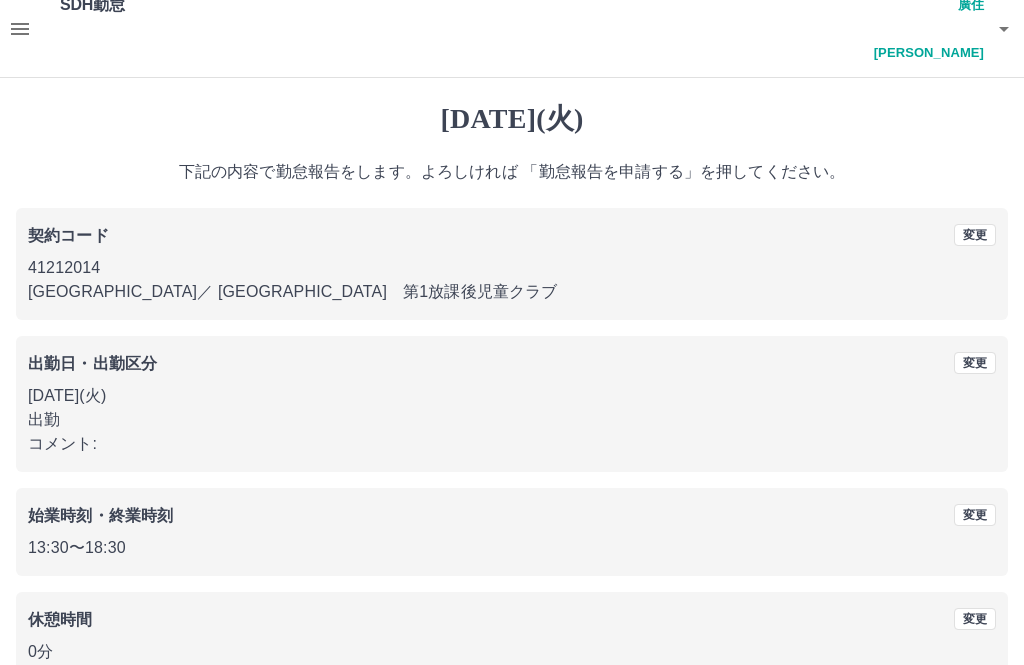 click on "勤怠報告を申請する" at bounding box center [512, 729] 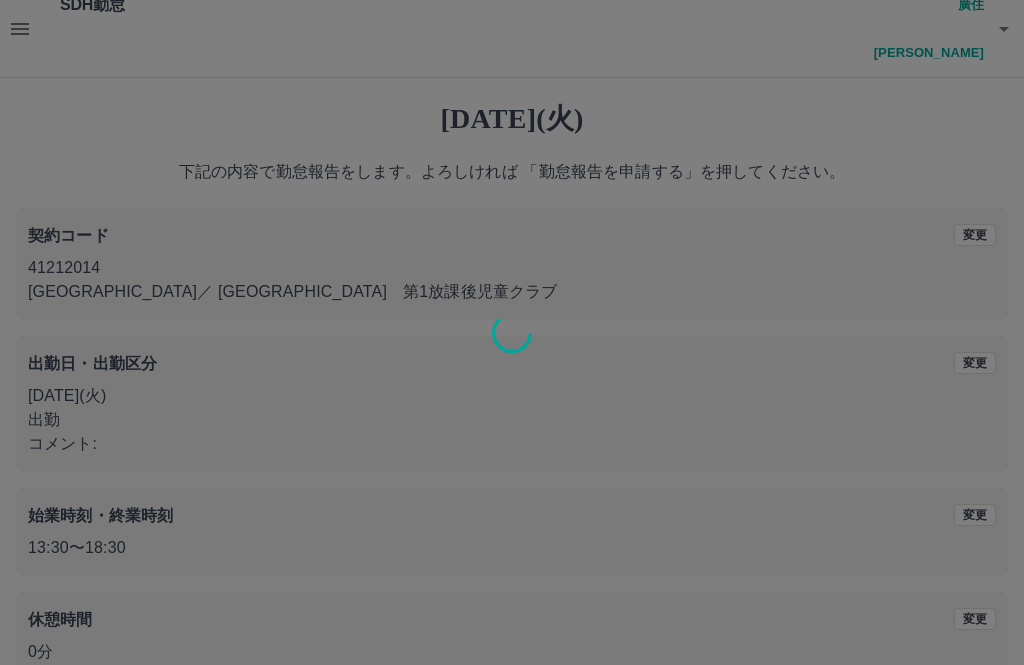 scroll, scrollTop: 0, scrollLeft: 0, axis: both 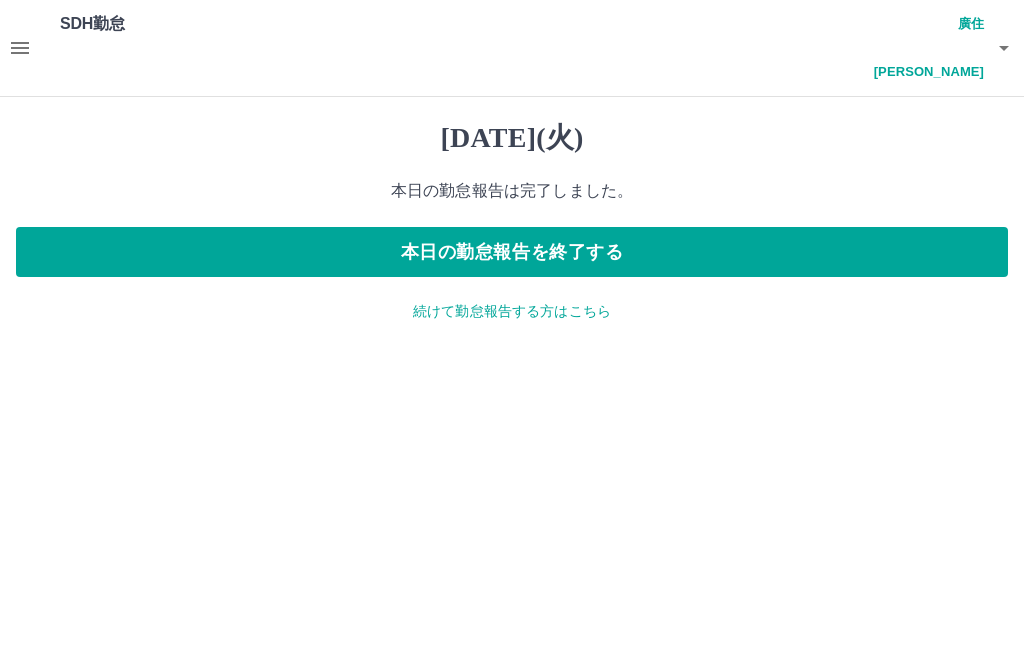 click on "本日の勤怠報告を終了する" at bounding box center [512, 252] 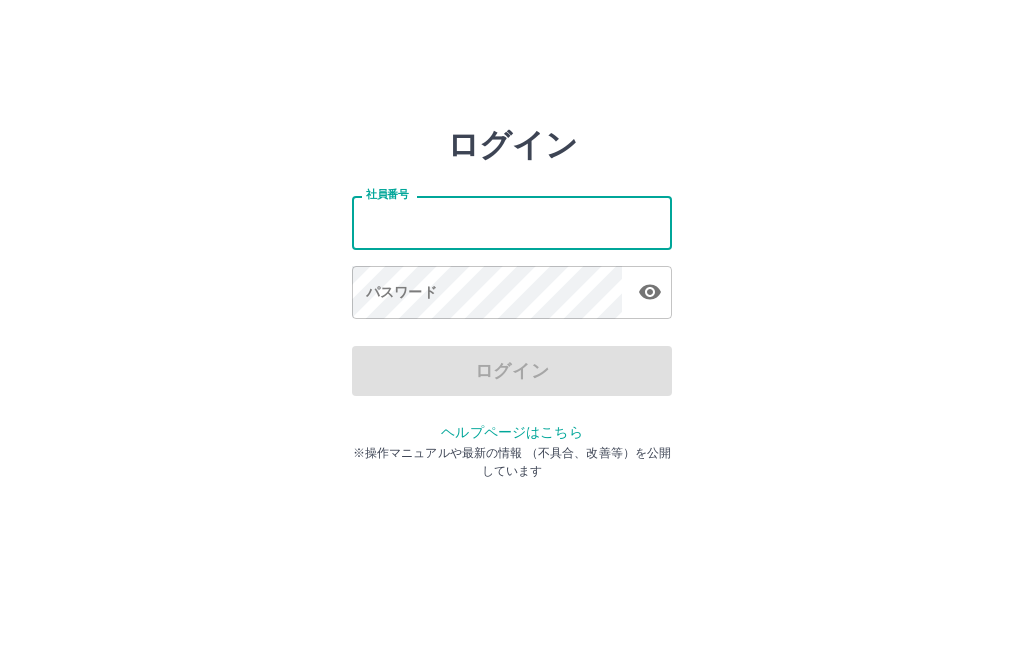 scroll, scrollTop: 95, scrollLeft: 0, axis: vertical 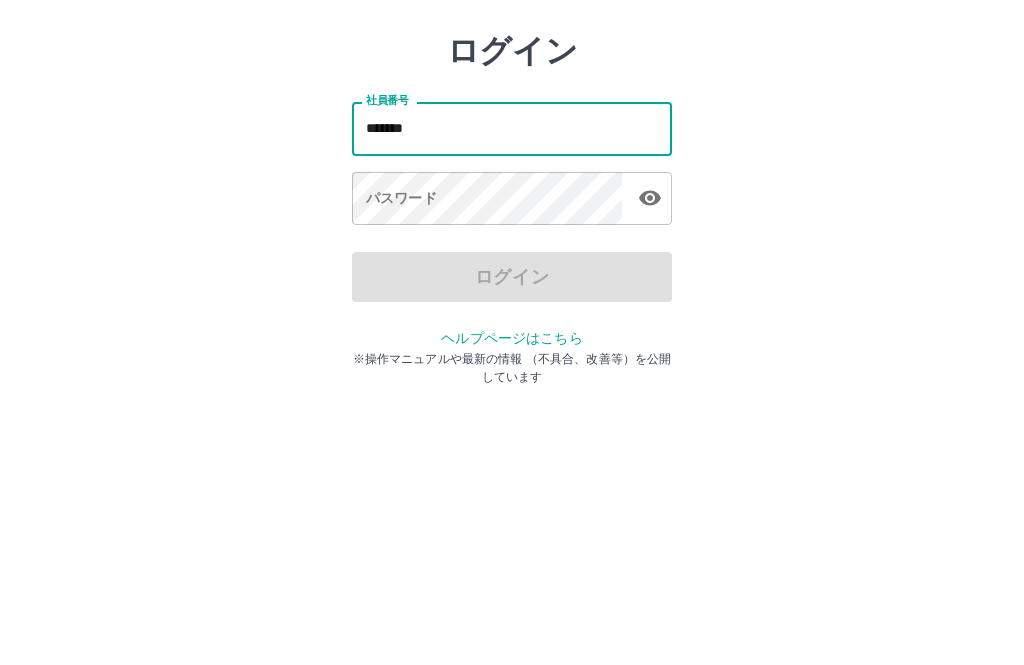 type on "*******" 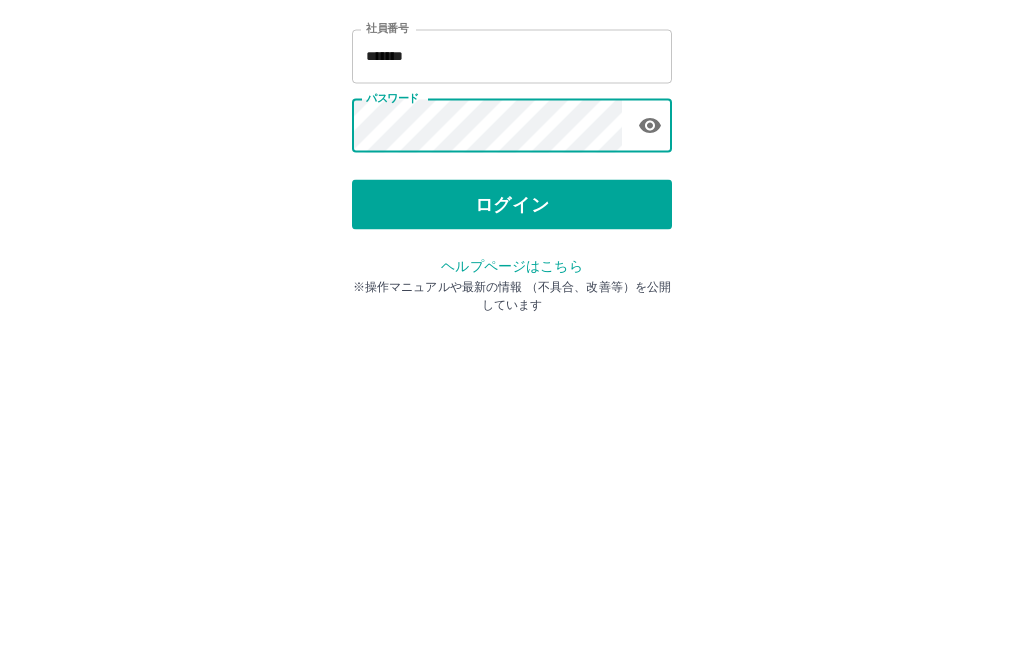 click on "ログイン" at bounding box center [512, 371] 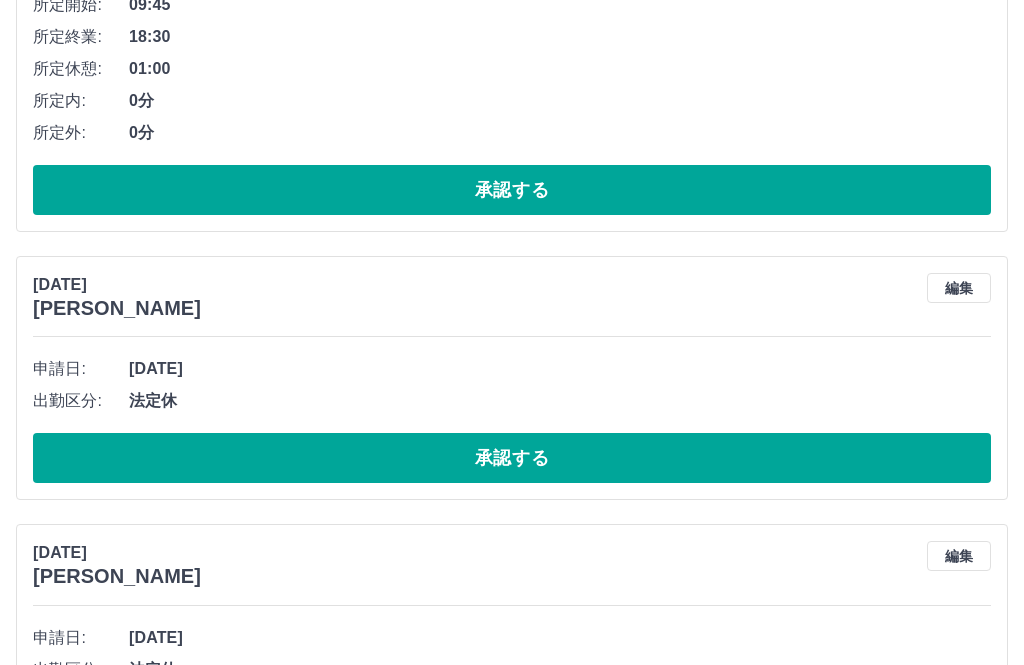 scroll, scrollTop: 3443, scrollLeft: 0, axis: vertical 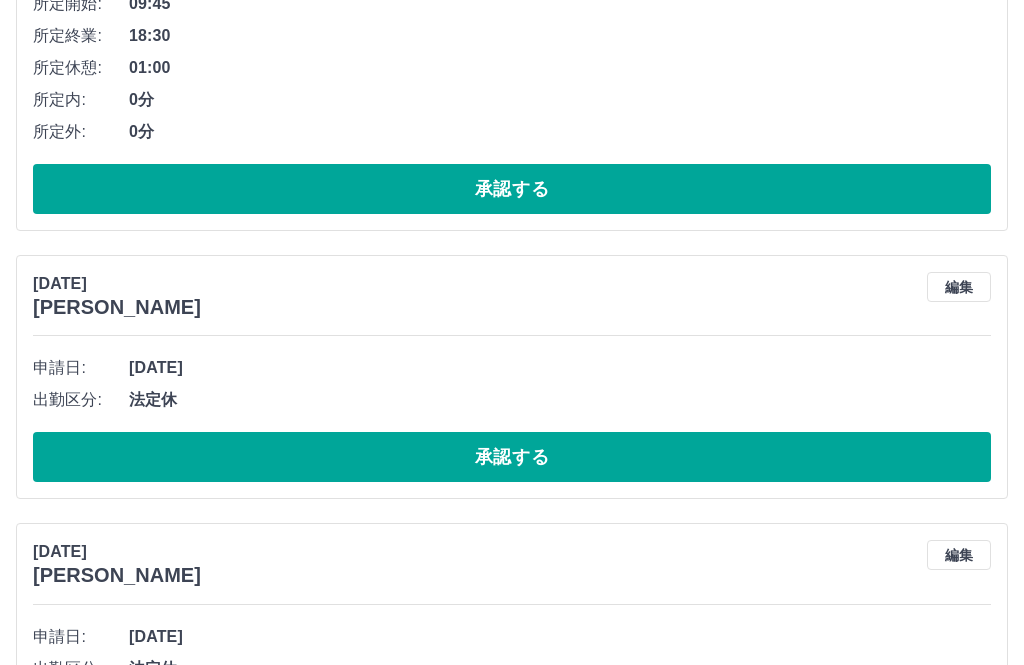 click on "承認する" at bounding box center [512, 457] 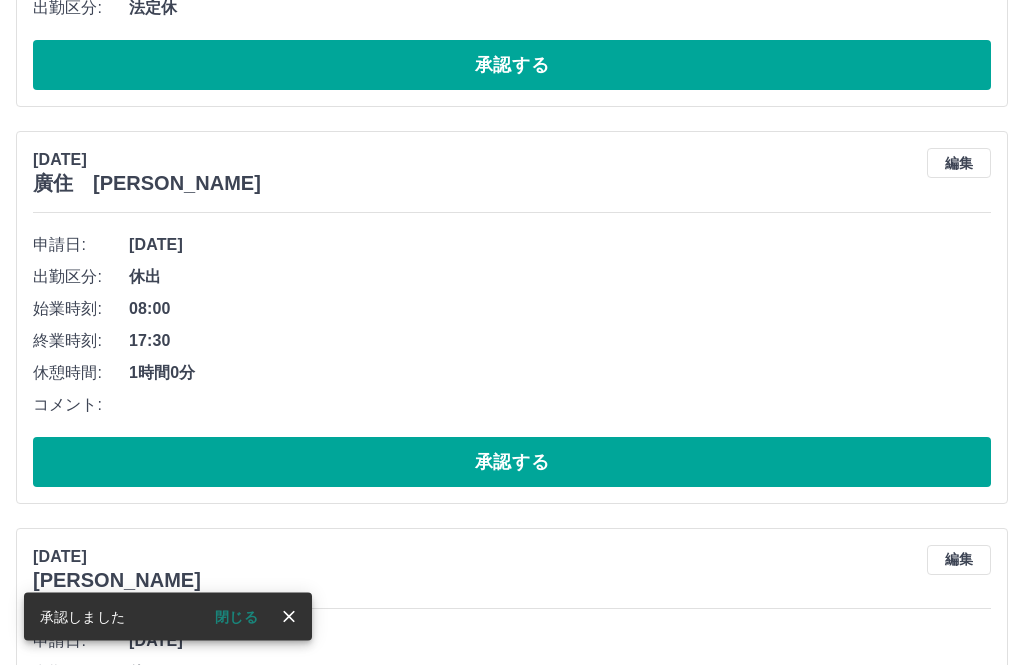 scroll, scrollTop: 3850, scrollLeft: 0, axis: vertical 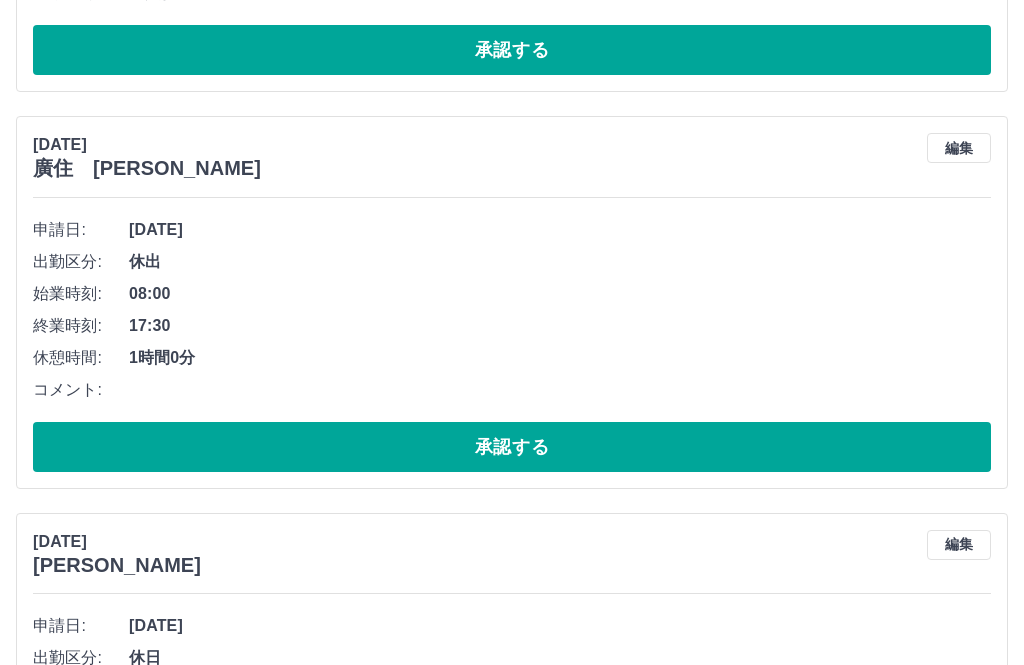 click on "承認する" at bounding box center (512, 715) 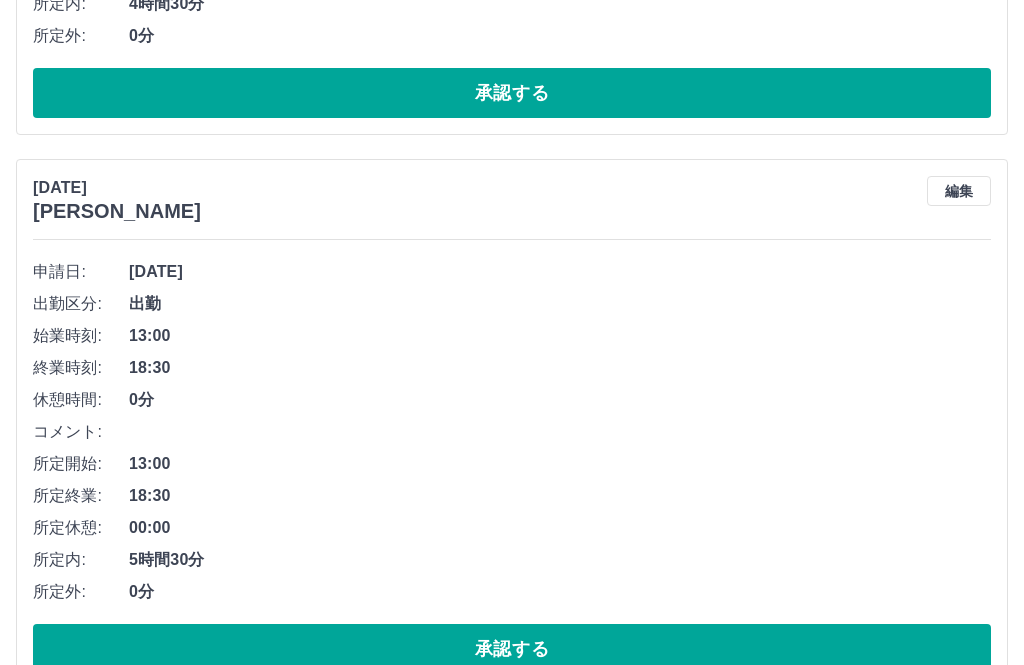scroll, scrollTop: 2061, scrollLeft: 0, axis: vertical 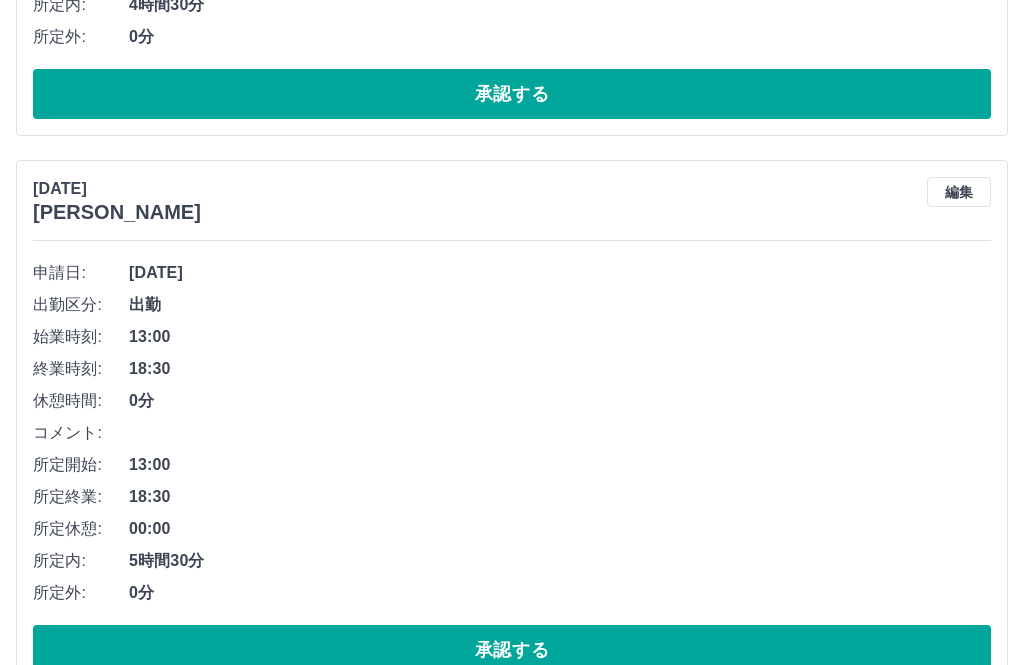 click on "承認する" at bounding box center [512, 650] 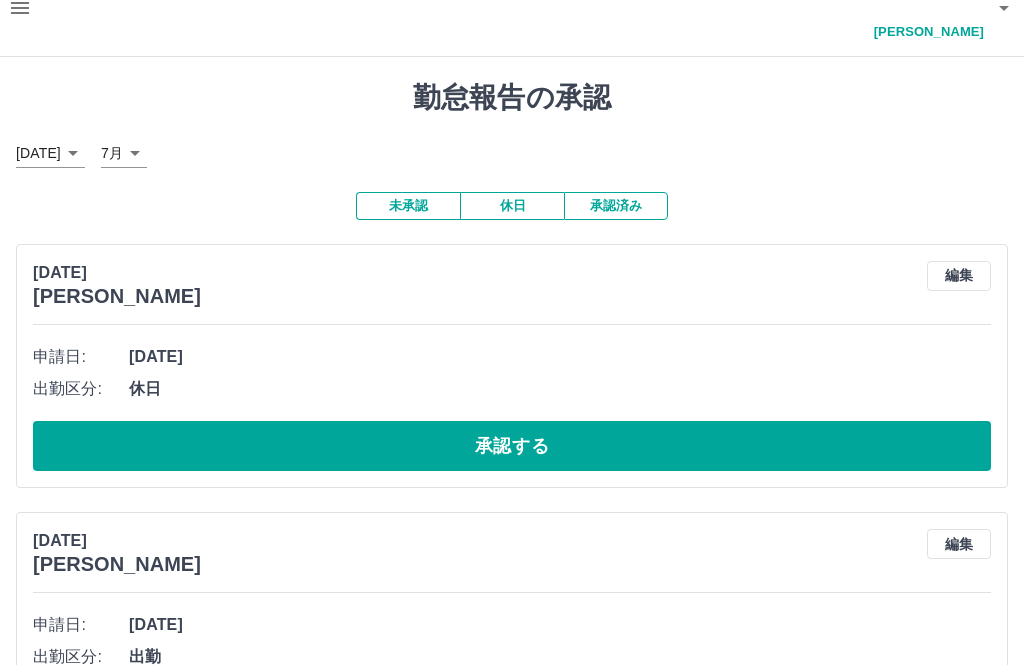 scroll, scrollTop: 0, scrollLeft: 0, axis: both 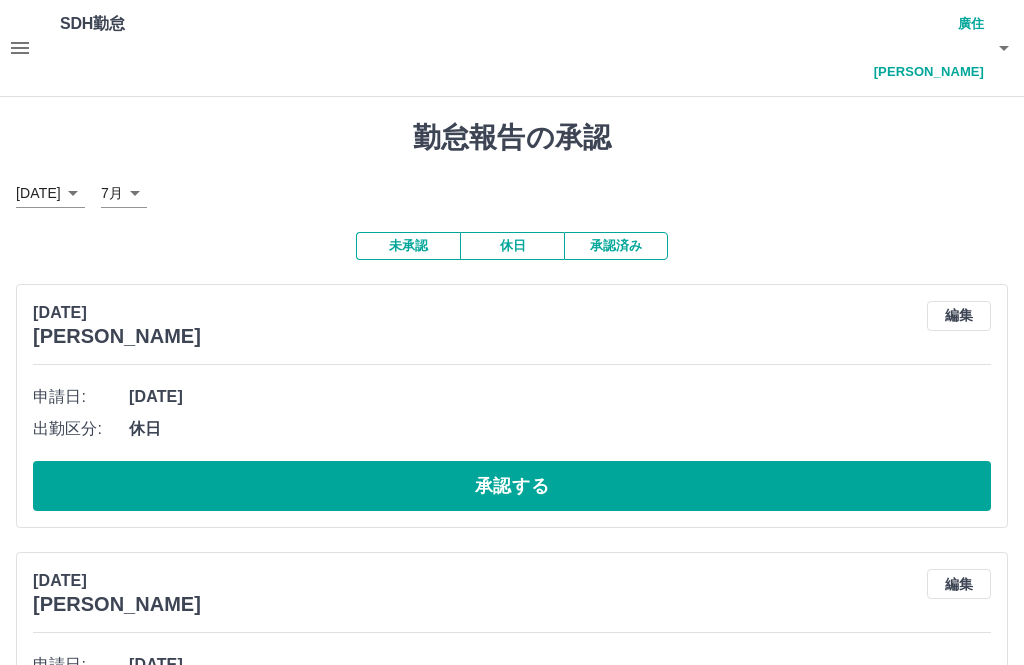 click on "廣住　久雅子" at bounding box center [924, 48] 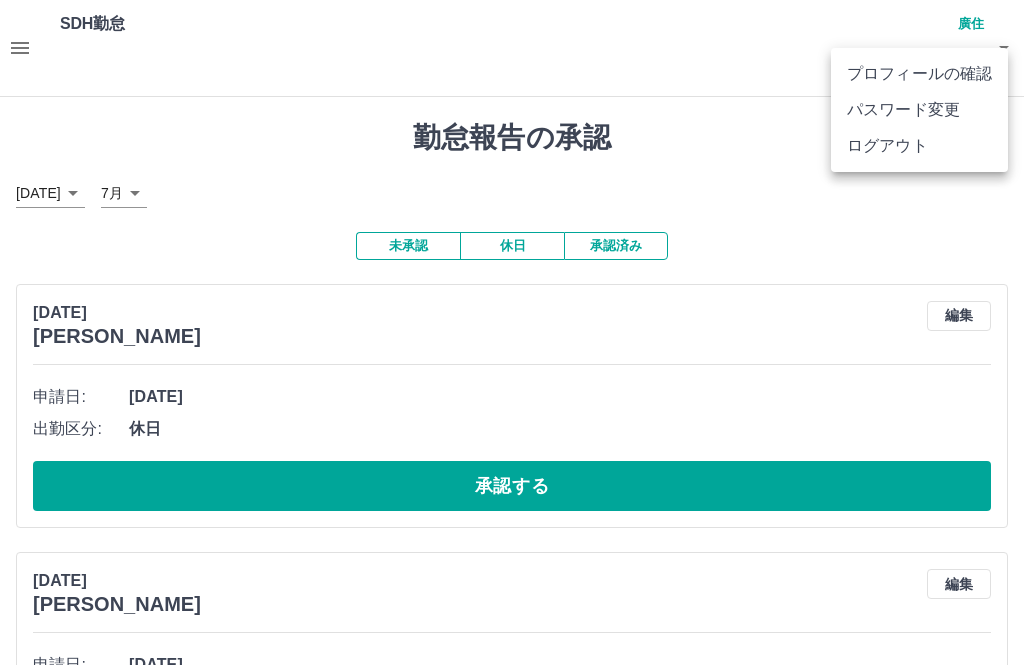 click on "ログアウト" at bounding box center [919, 146] 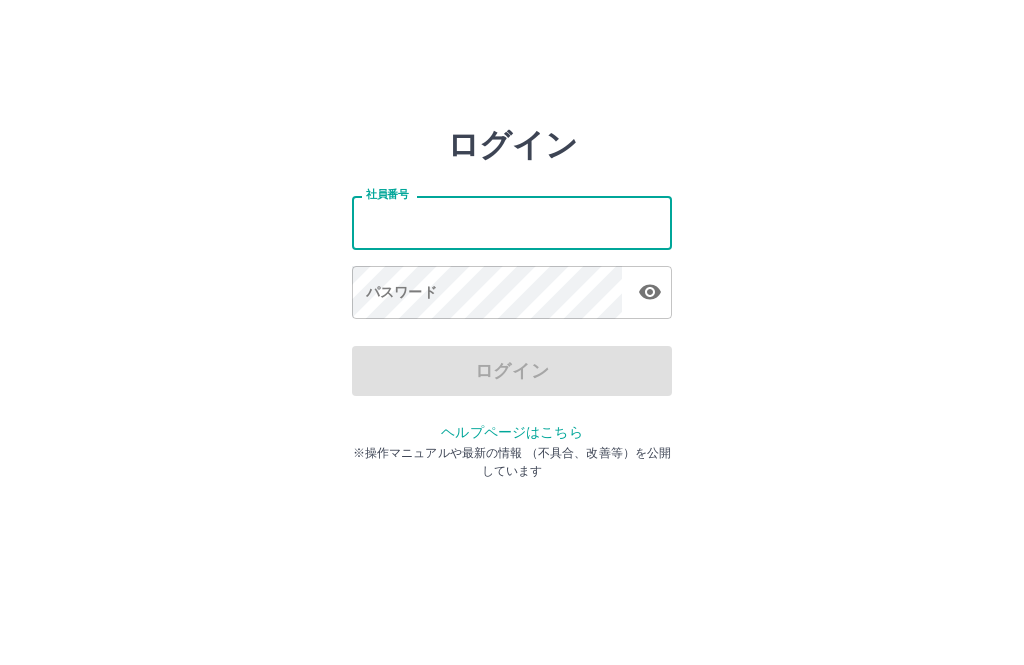 scroll, scrollTop: 95, scrollLeft: 0, axis: vertical 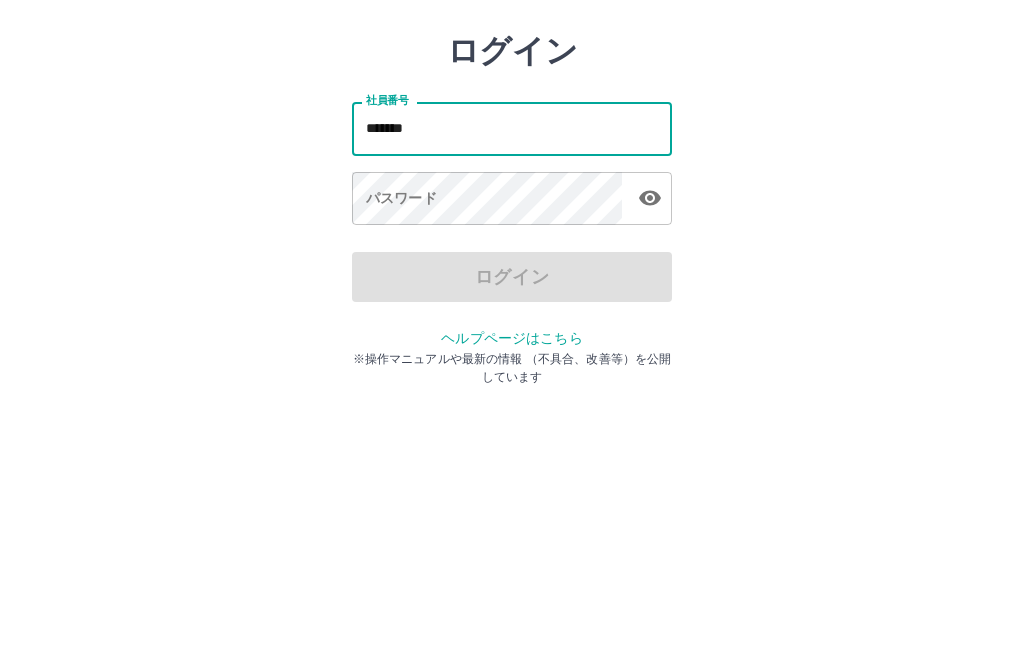 type on "*******" 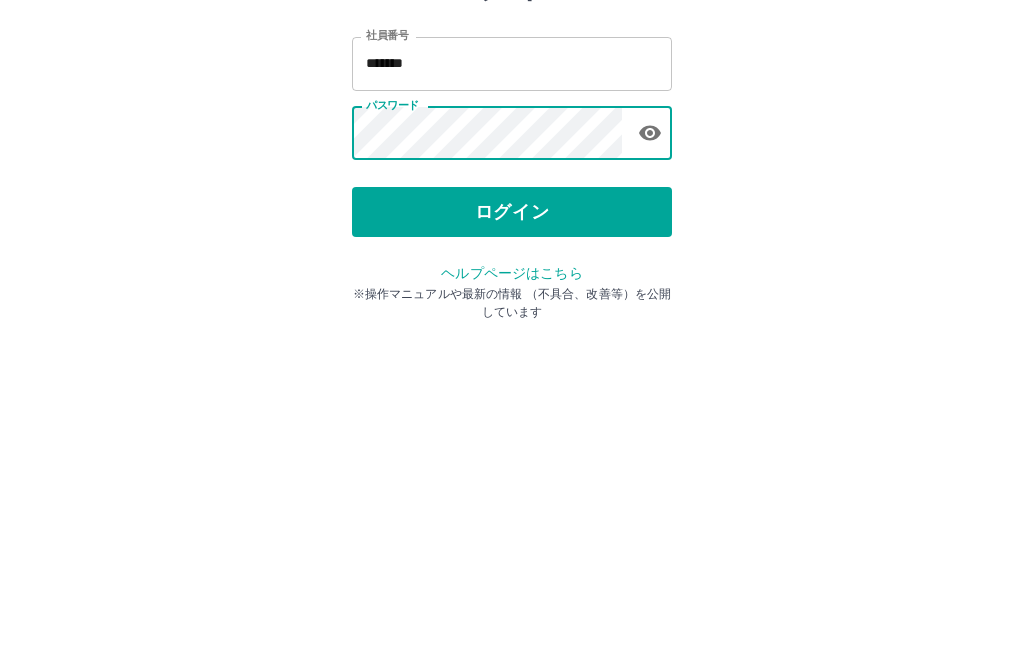 click on "ログイン" at bounding box center (512, 371) 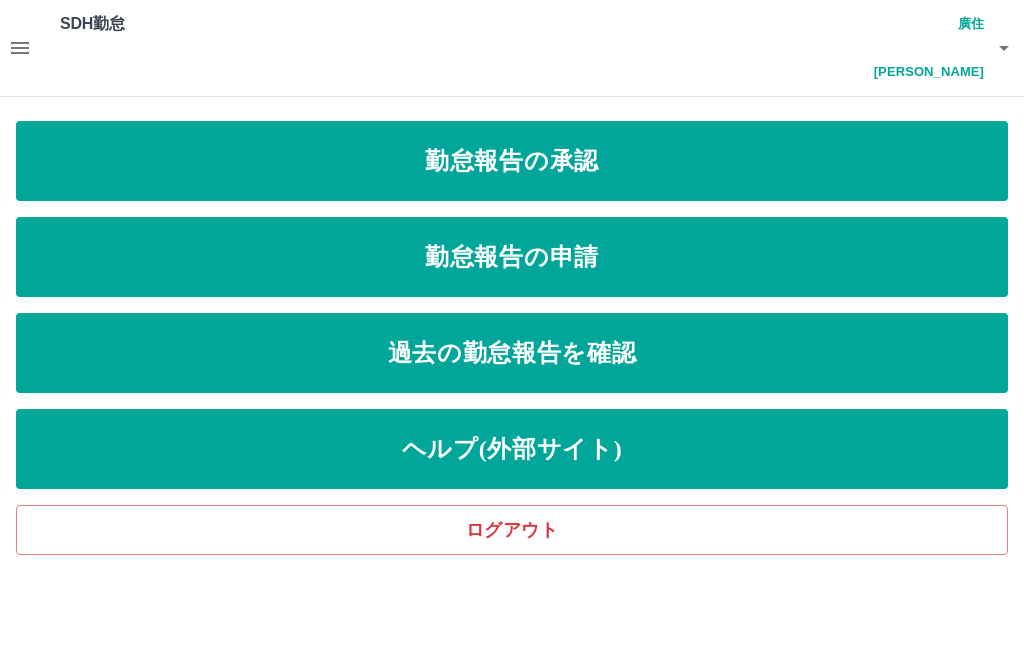 scroll, scrollTop: 0, scrollLeft: 0, axis: both 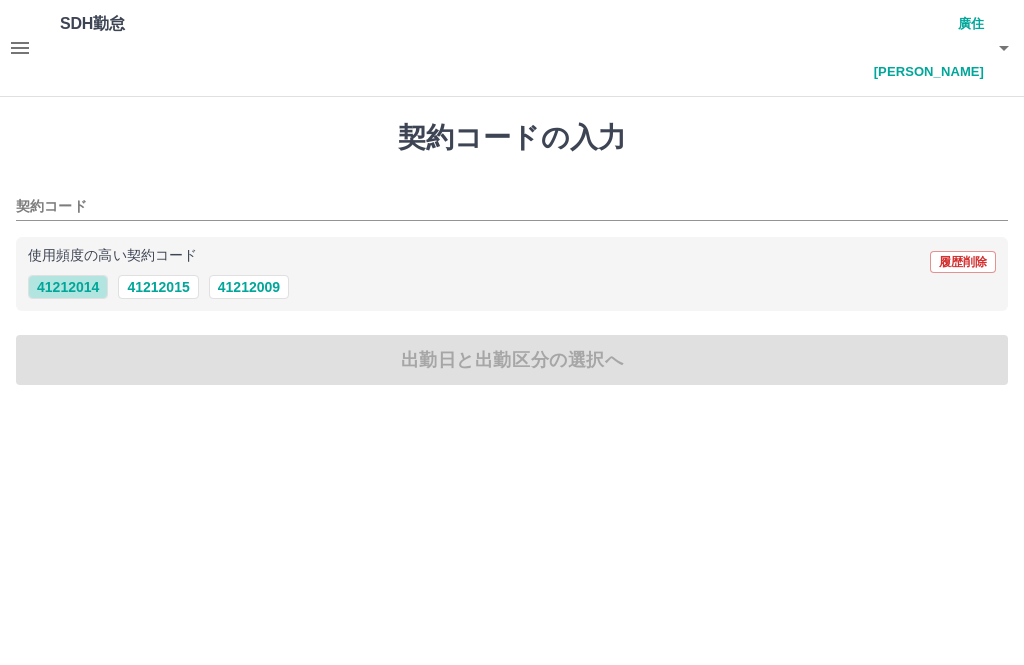 click on "41212014" at bounding box center [68, 287] 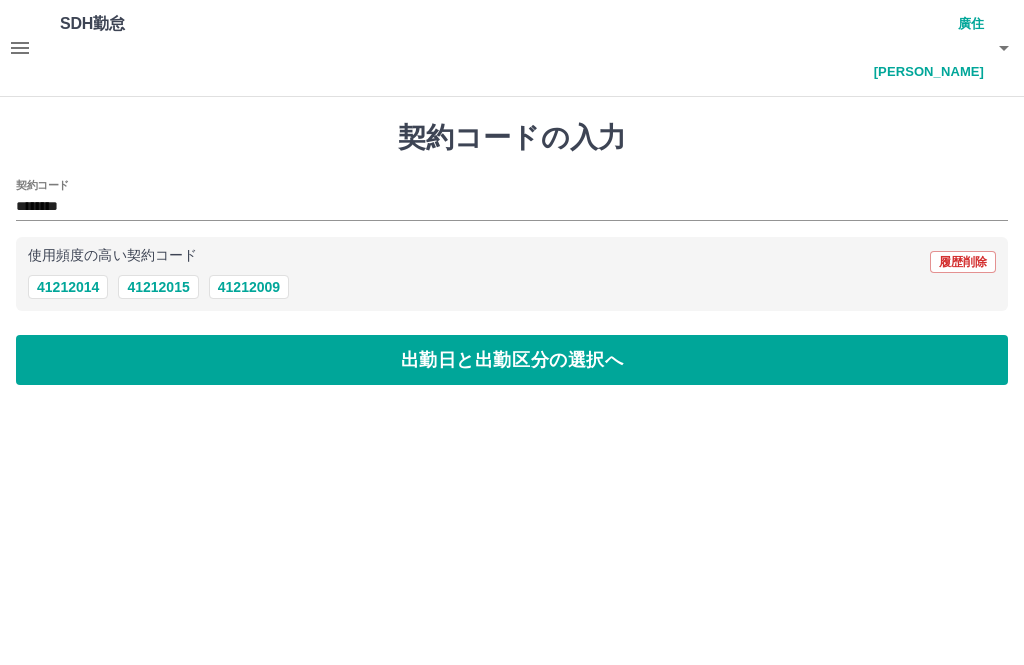 click on "出勤日と出勤区分の選択へ" at bounding box center [512, 360] 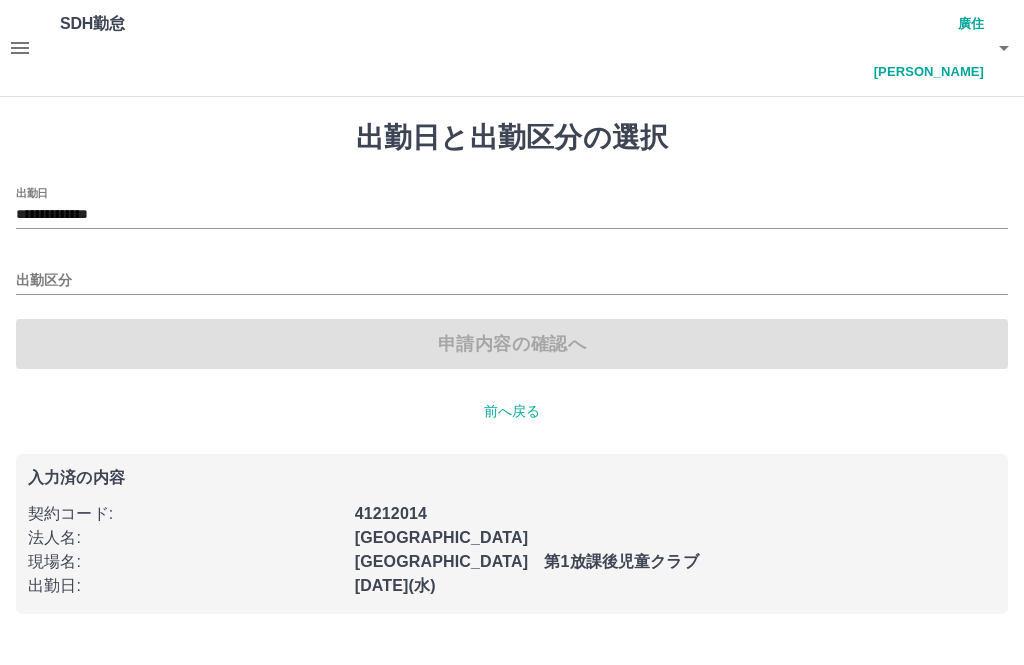click on "**********" at bounding box center (512, 215) 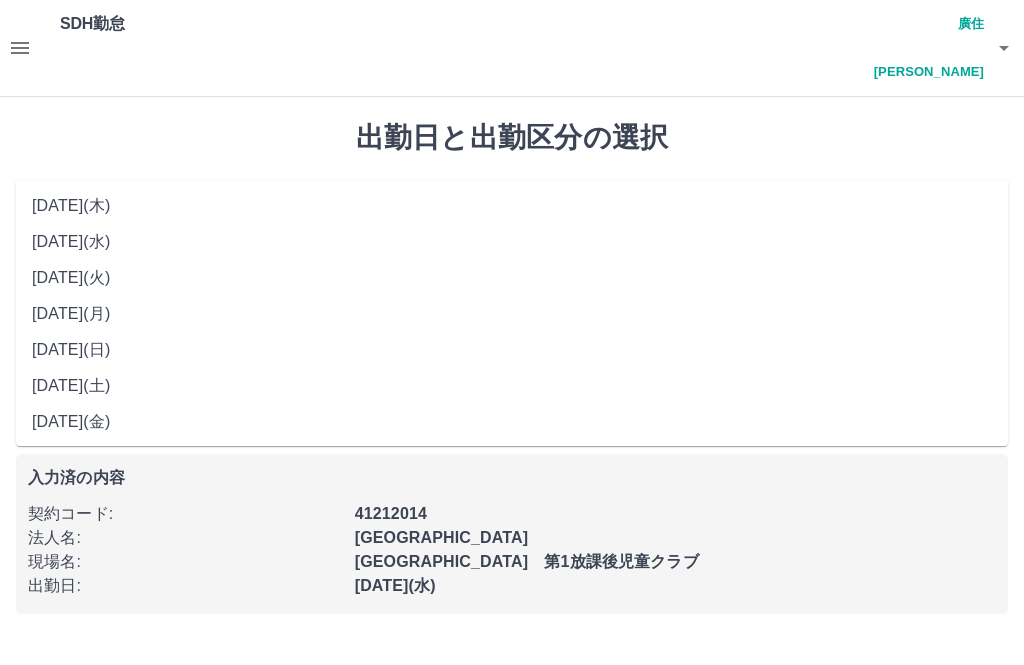 click on "2025年07月06日(日)" at bounding box center [512, 350] 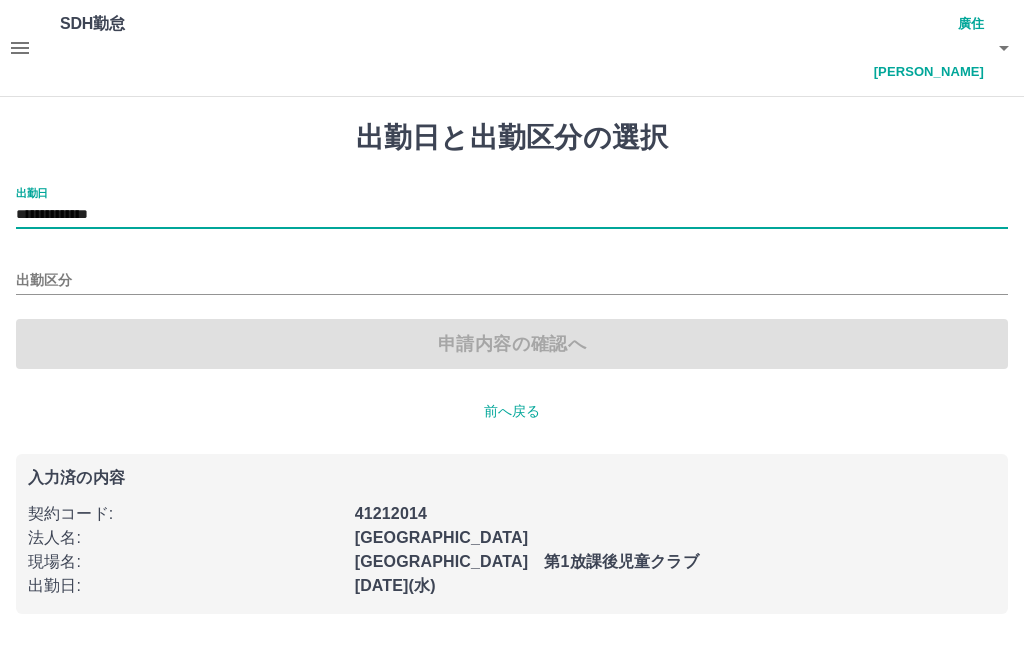 click on "出勤区分" at bounding box center (512, 281) 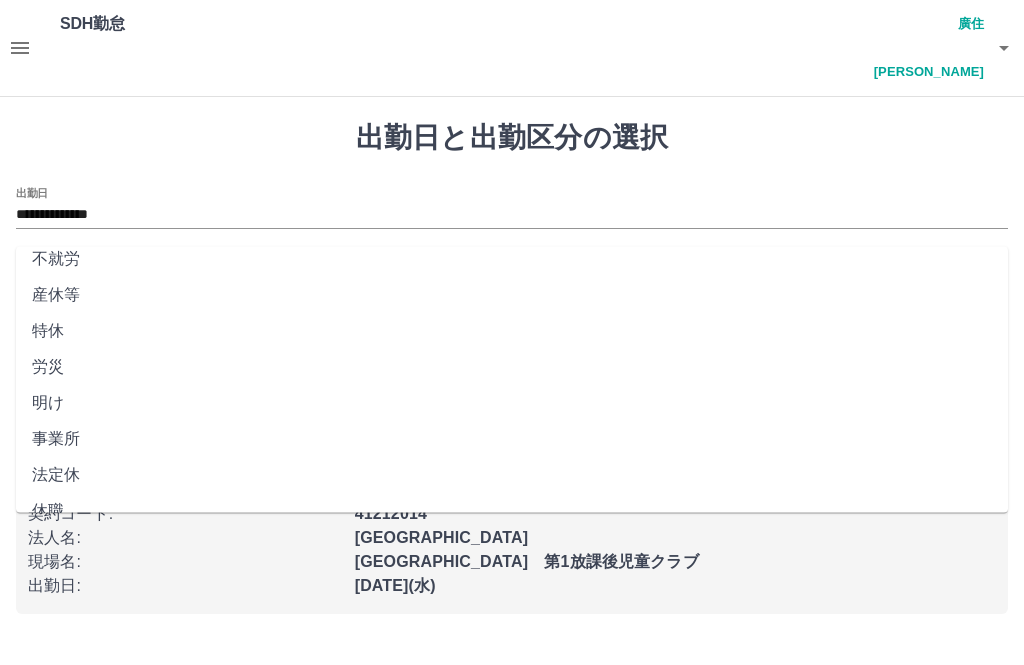 scroll, scrollTop: 372, scrollLeft: 0, axis: vertical 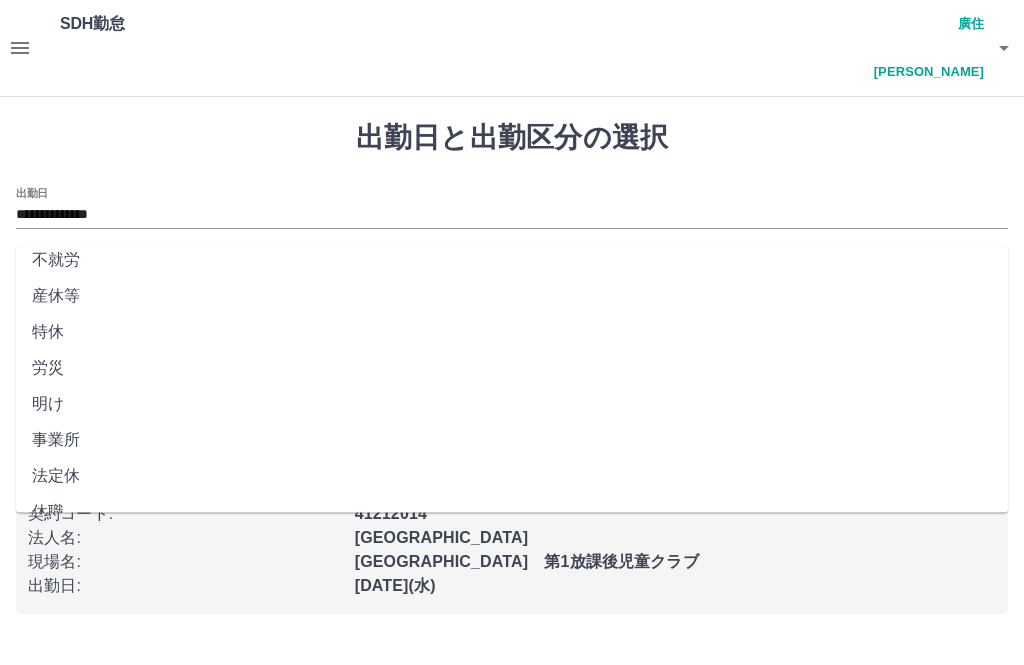 click on "法定休" at bounding box center (512, 477) 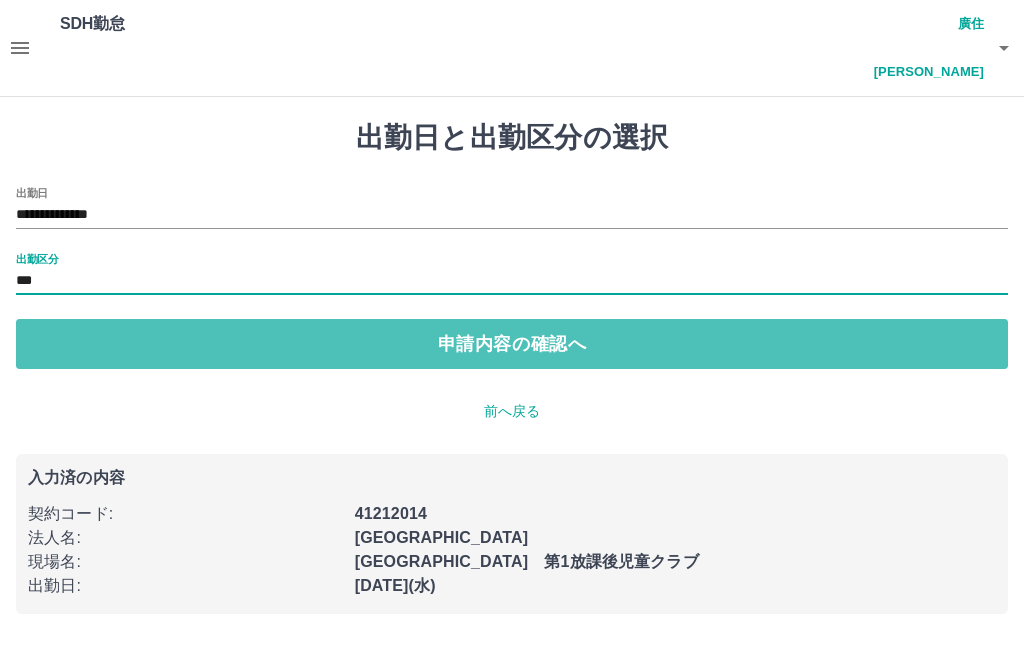 click on "申請内容の確認へ" at bounding box center [512, 344] 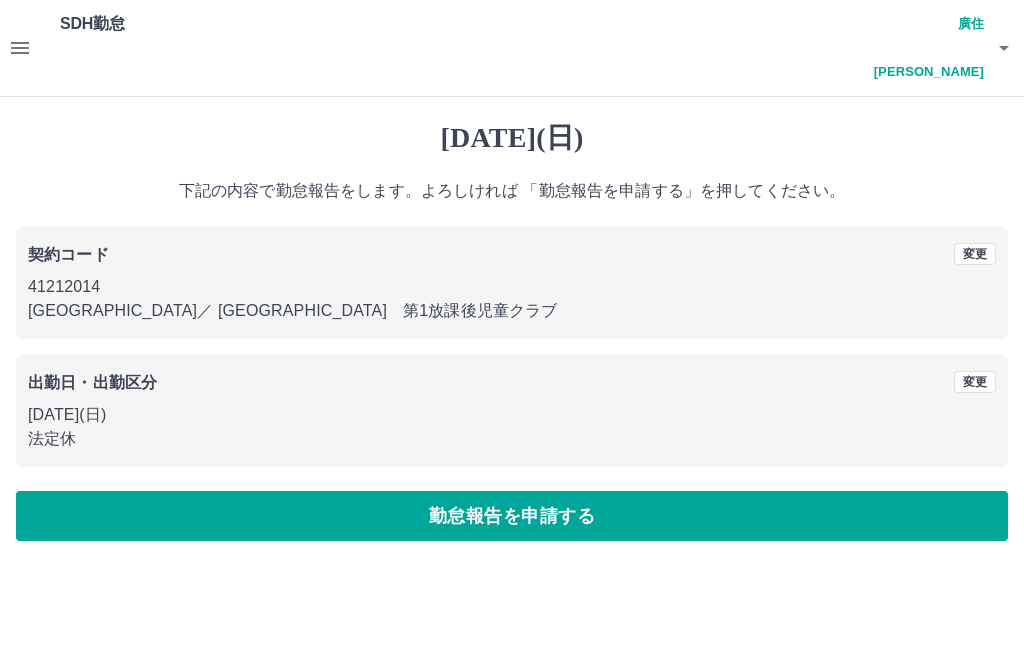 click on "勤怠報告を申請する" at bounding box center [512, 516] 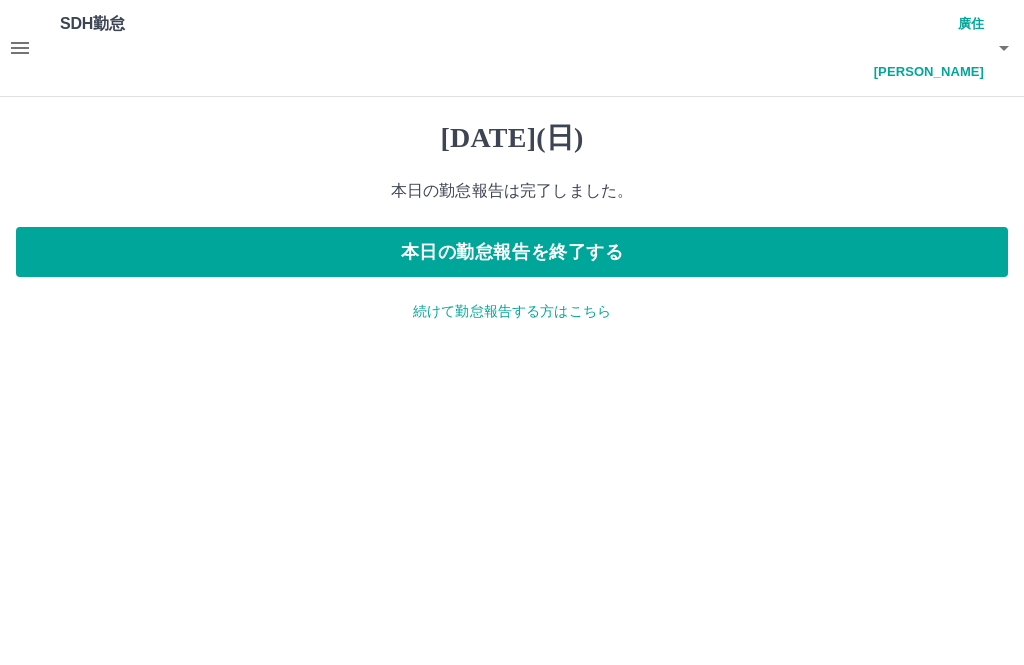 click on "本日の勤怠報告を終了する" at bounding box center (512, 252) 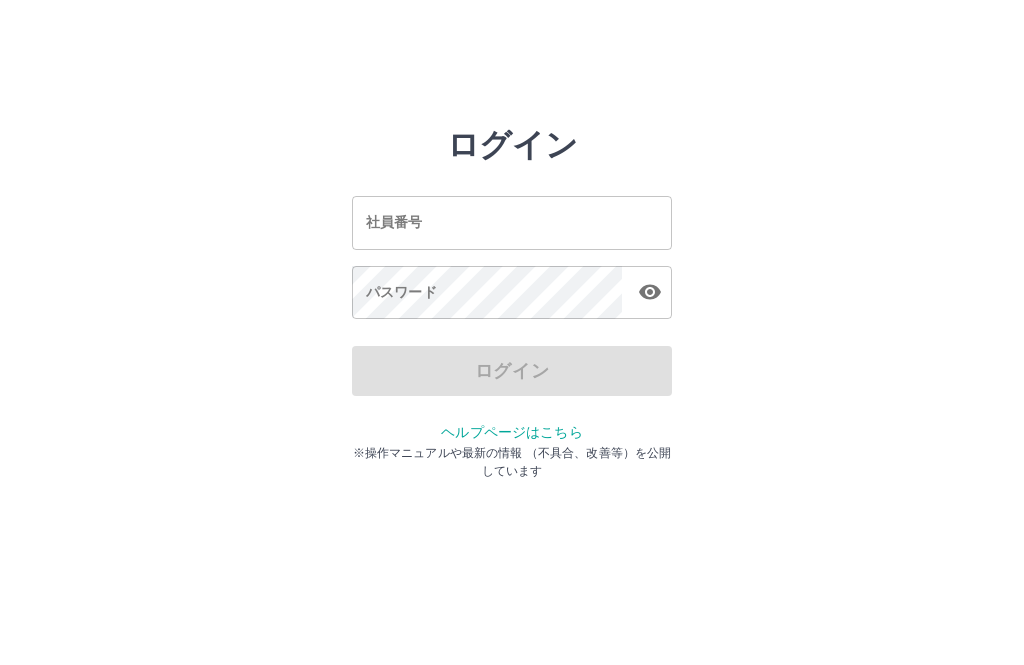 scroll, scrollTop: 0, scrollLeft: 0, axis: both 